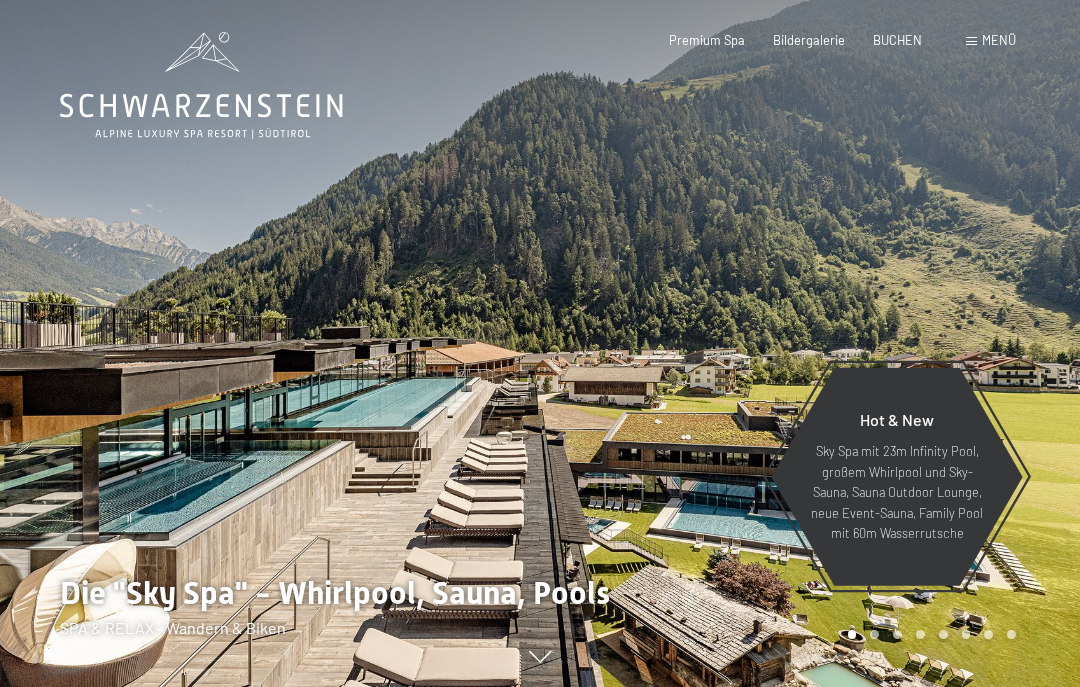scroll, scrollTop: 0, scrollLeft: 0, axis: both 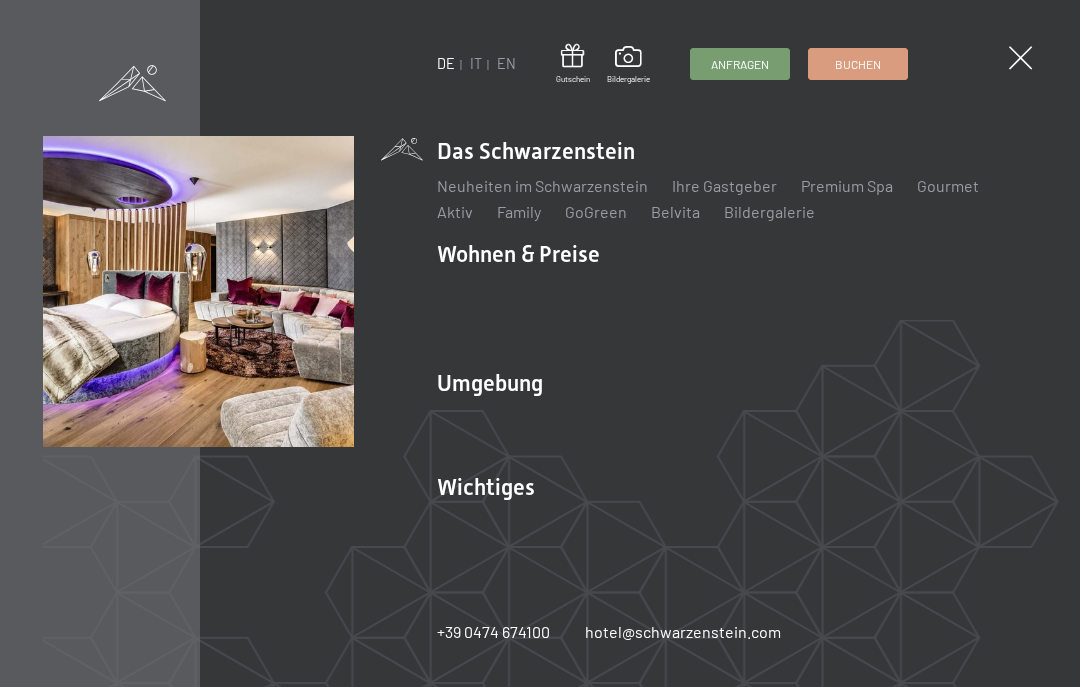 click on "Angebote" at bounding box center [766, 289] 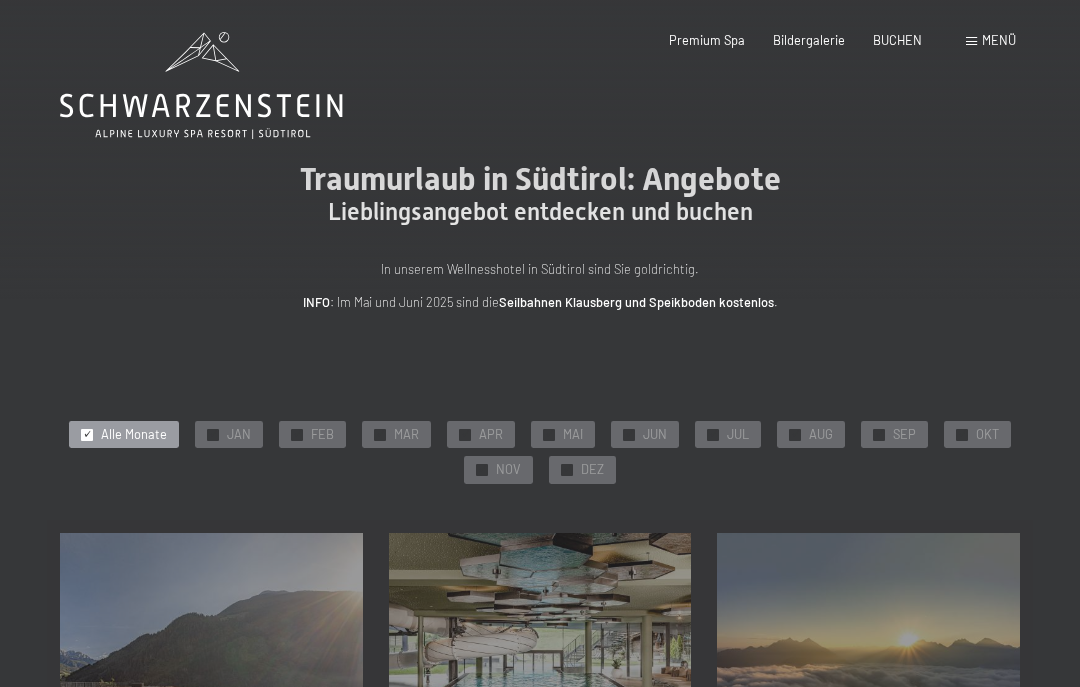 scroll, scrollTop: 0, scrollLeft: 0, axis: both 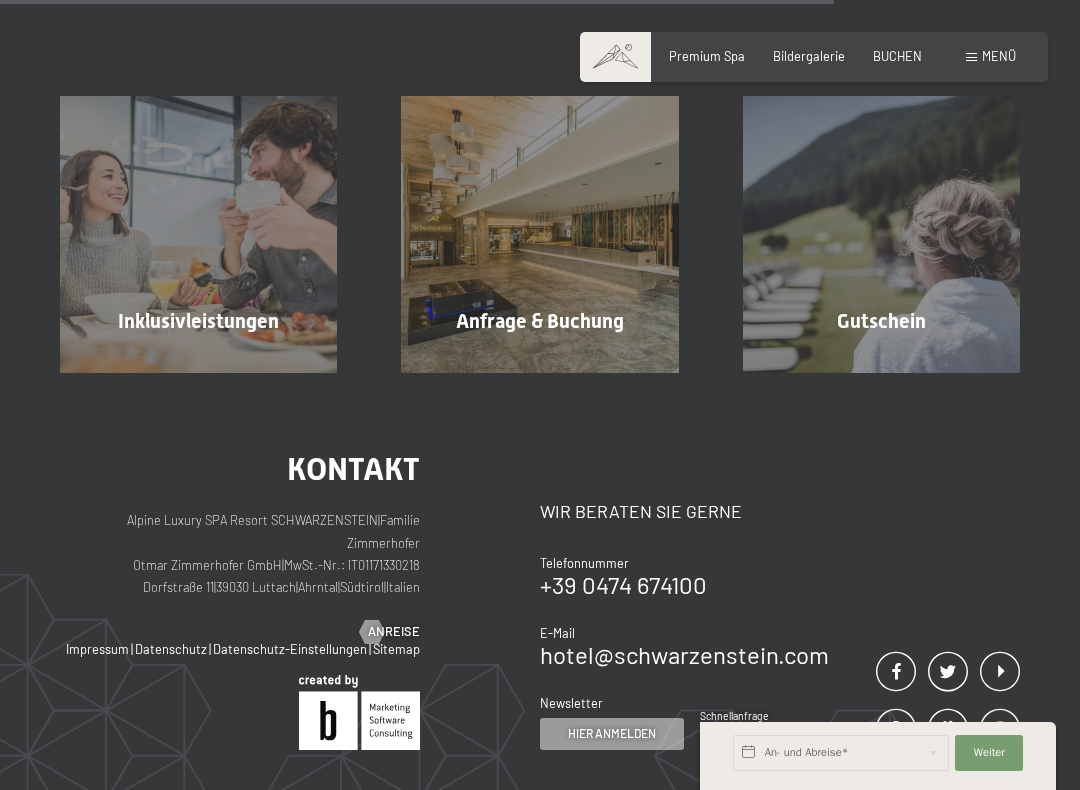 click on "Inklusivleistungen" at bounding box center (198, 321) 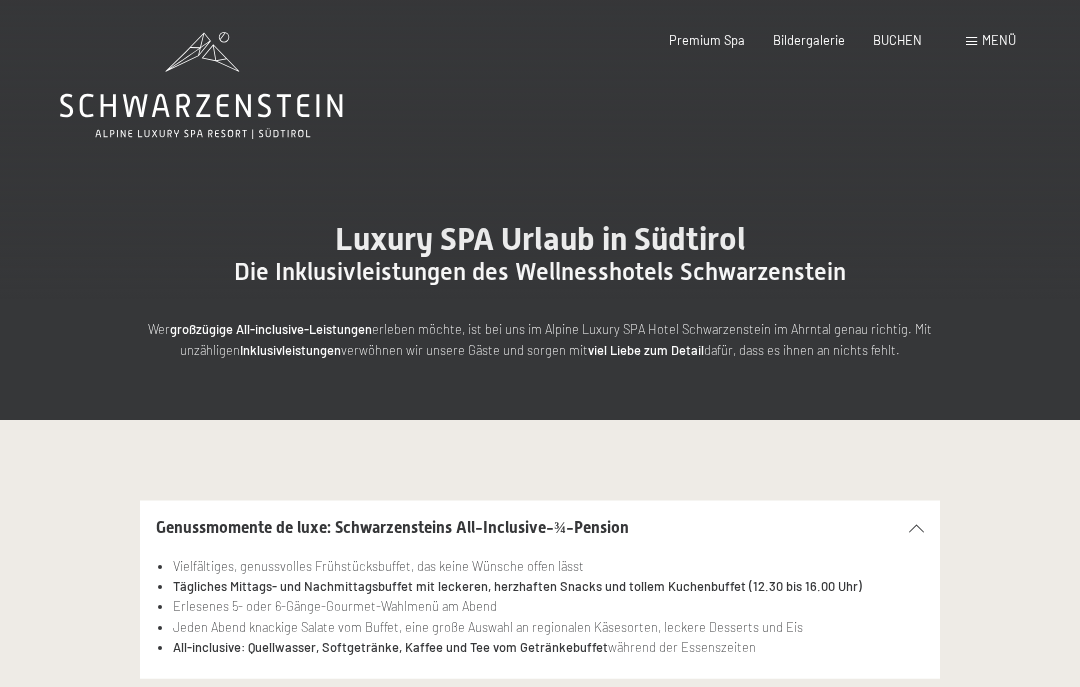 scroll, scrollTop: 0, scrollLeft: 0, axis: both 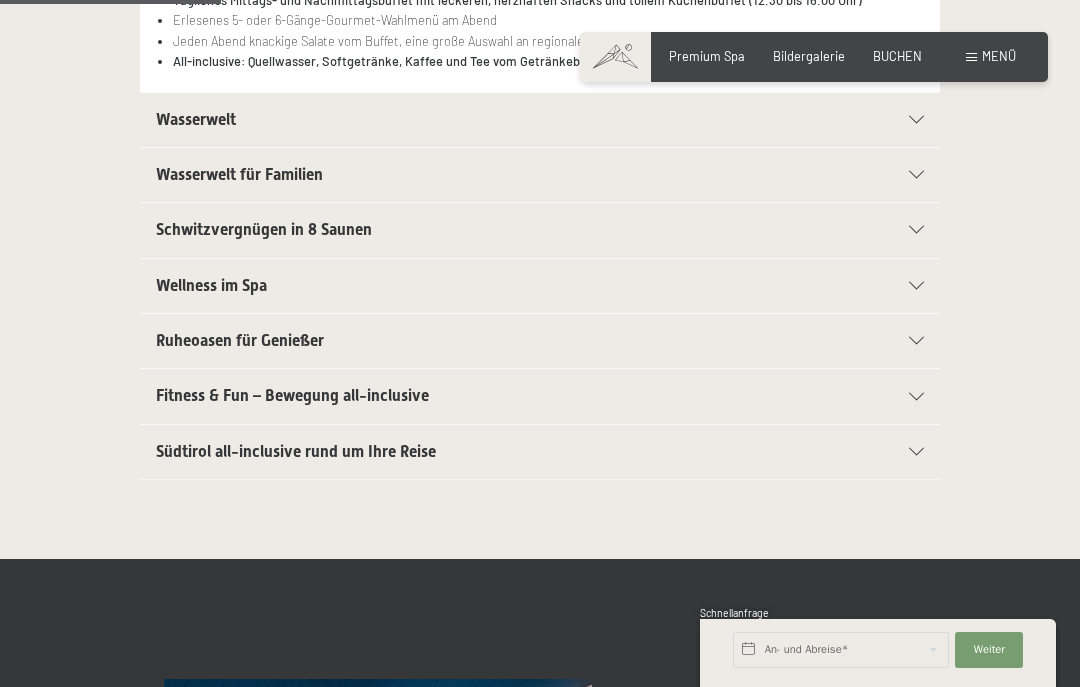 click at bounding box center (916, 452) 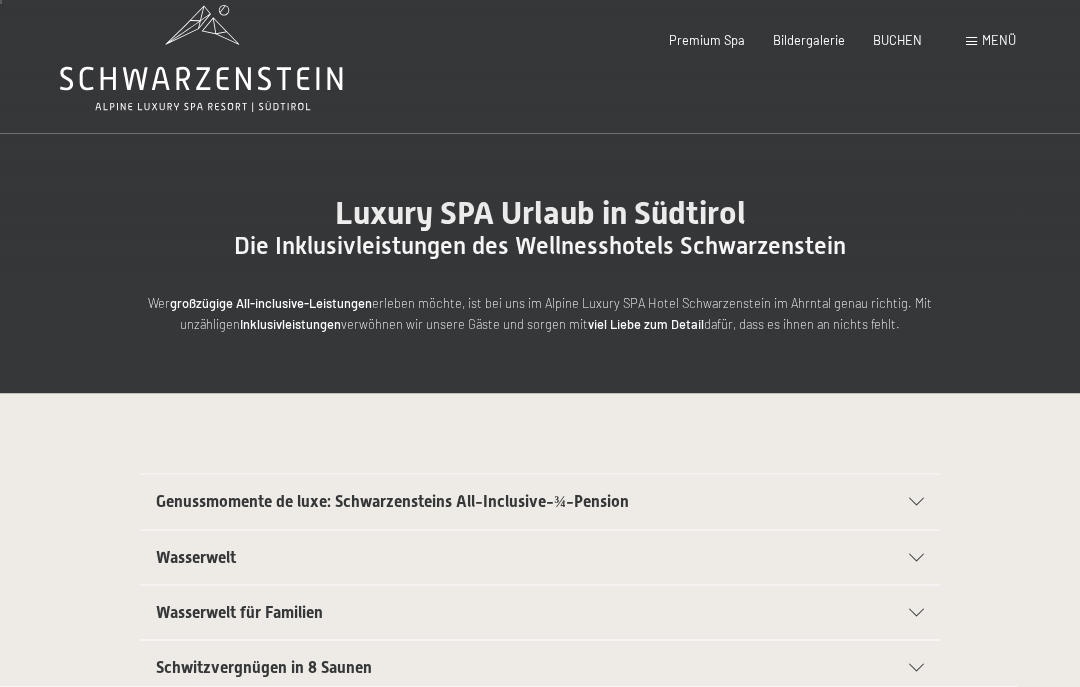 scroll, scrollTop: 0, scrollLeft: 0, axis: both 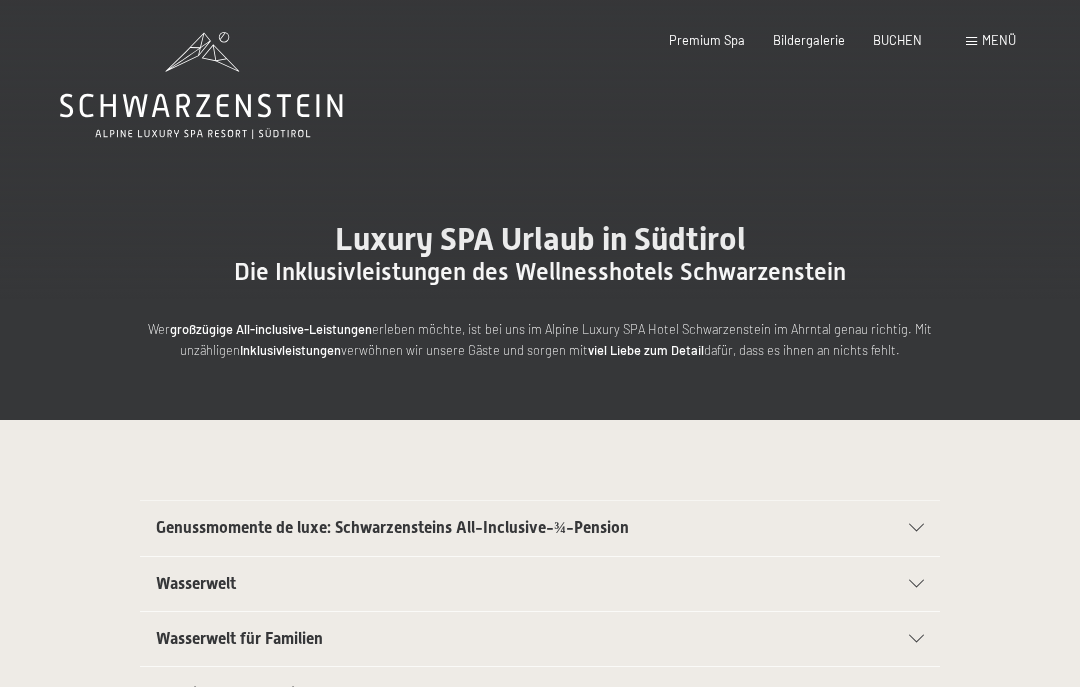 click on "Menü" at bounding box center (999, 40) 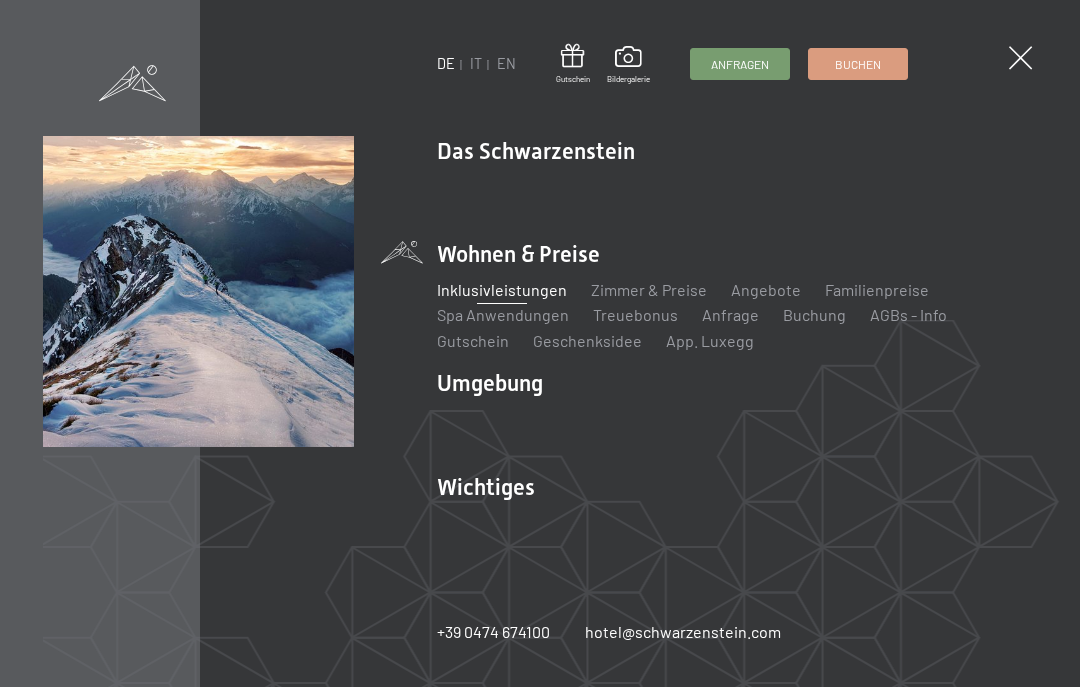 click on "Wandern & Sommer" at bounding box center [721, 418] 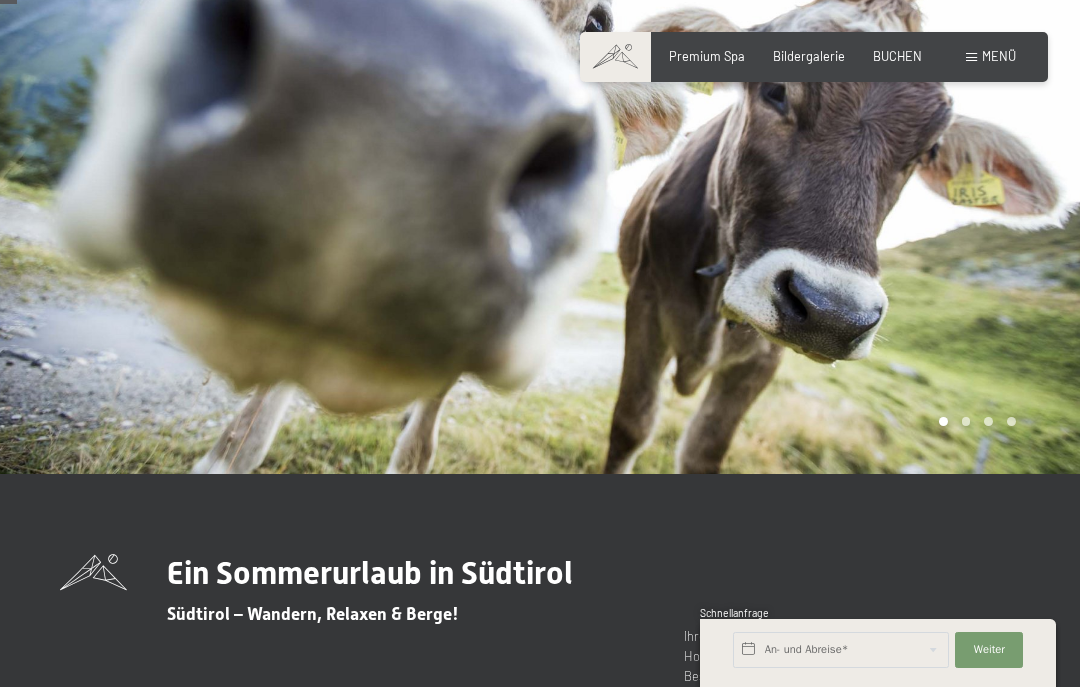 scroll, scrollTop: 239, scrollLeft: 0, axis: vertical 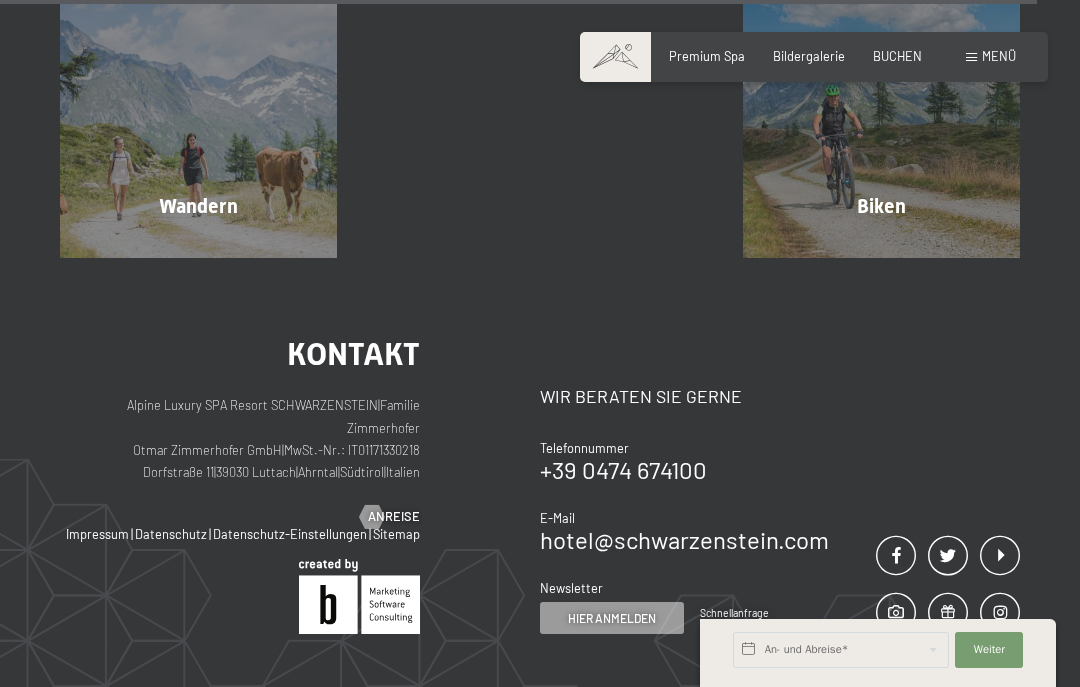 click on "Mehr erfahren" at bounding box center (885, 249) 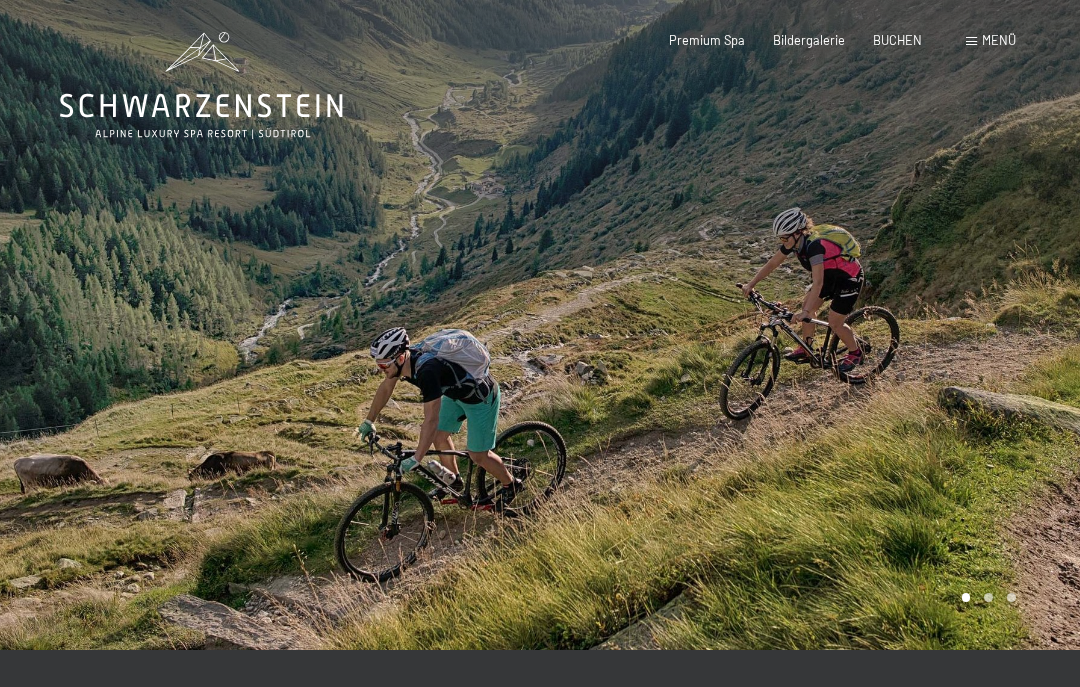 scroll, scrollTop: 0, scrollLeft: 0, axis: both 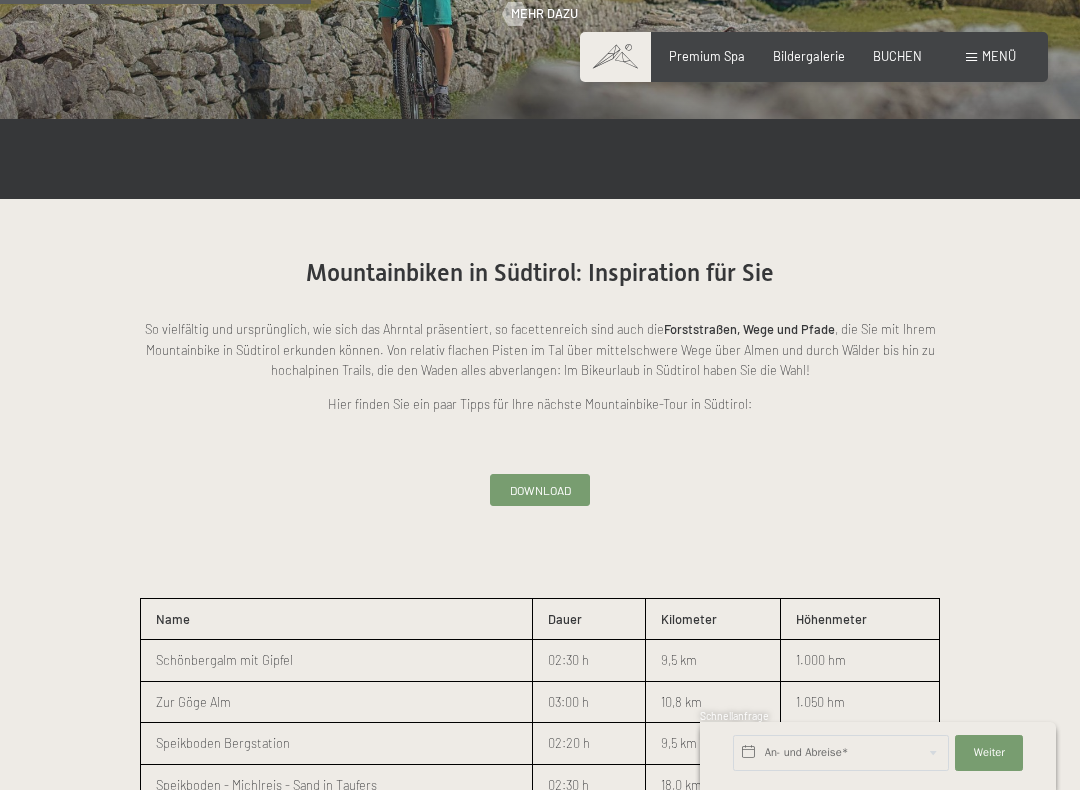 click on "Mountainbiken in Südtirol: Inspiration für Sie             So vielfältig und ursprünglich, wie sich das Ahrntal präsentiert, so facettenreich sind auch die  Forststraßen, Wege und Pfade , die Sie mit Ihrem Mountainbike in Südtirol erkunden können. Von relativ flachen Pisten im Tal über mittelschwere Wege über Almen und durch Wälder bis hin zu hochalpinen Trails, die den Waden alles abverlangen: Im Bikeurlaub in Südtirol haben Sie die Wahl!   Hier finden Sie ein paar Tipps für Ihre nächste Mountainbike-Tour in Südtirol:         Weiterlesen" at bounding box center (540, 336) 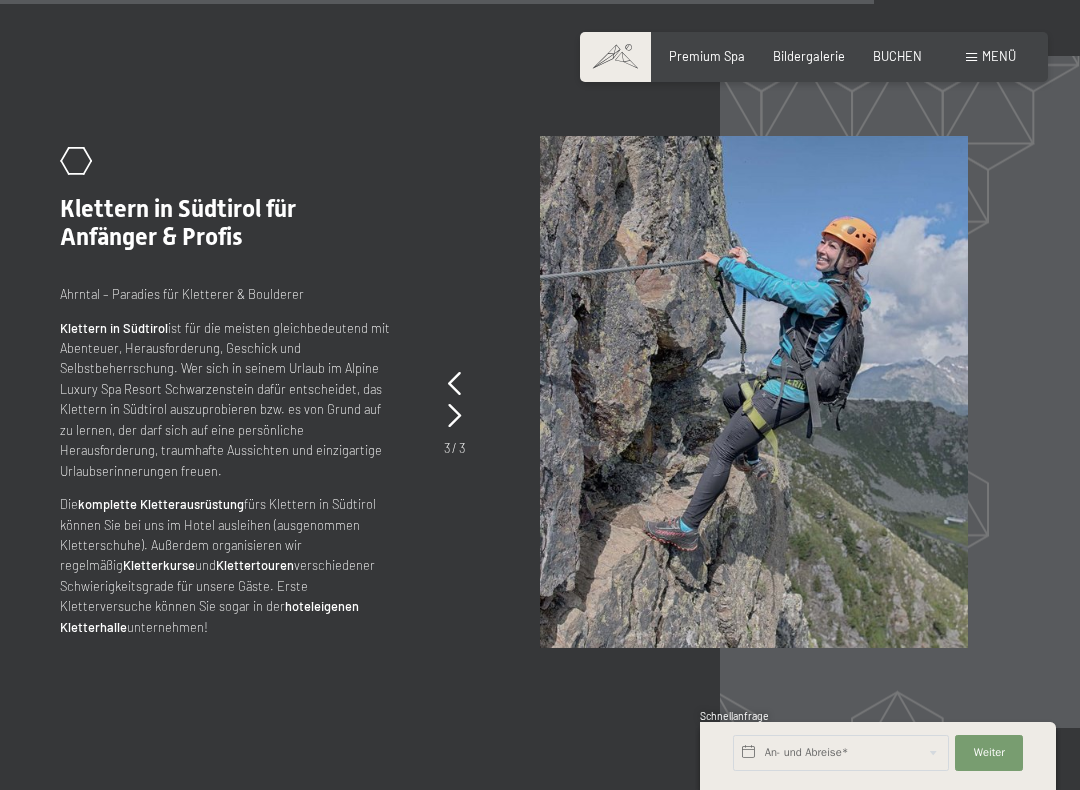 scroll, scrollTop: 4020, scrollLeft: 0, axis: vertical 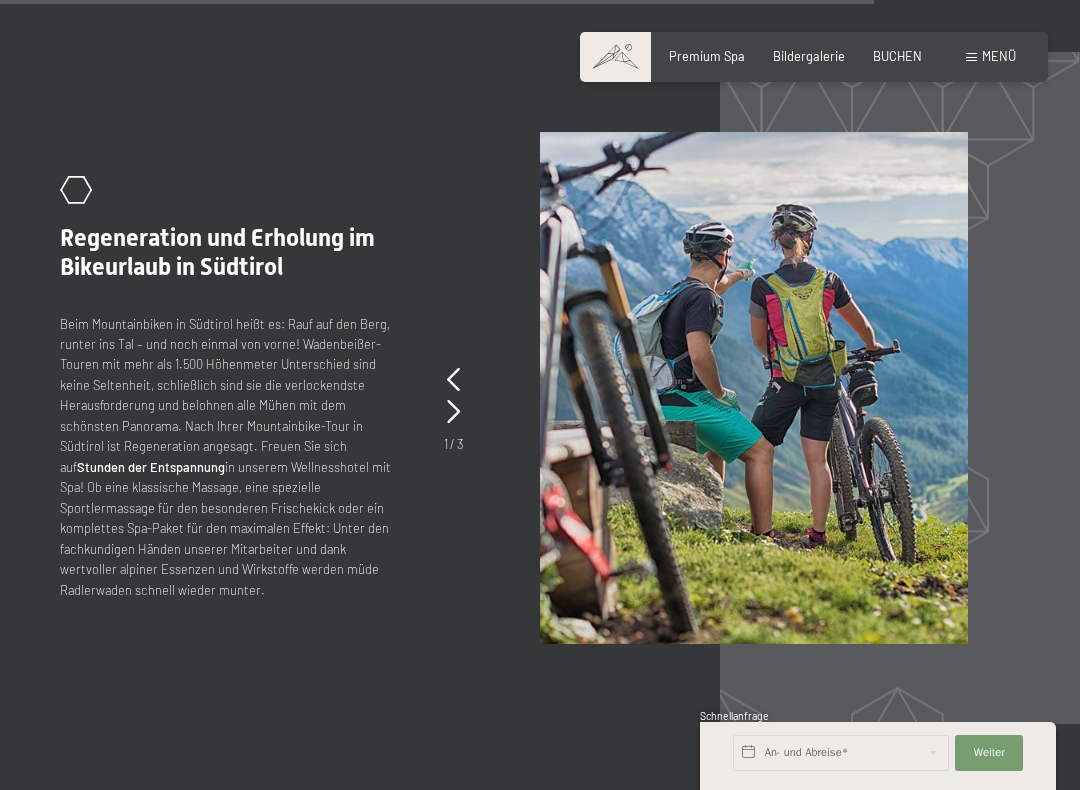click on ".st0{fill:none;stroke:#FFFFFF;stroke-width:2;stroke-linecap:round;stroke-miterlimit:10;} .st1{fill:none;stroke:#FFFFFF;stroke-width:2;stroke-miterlimit:10;}                        Regeneration und Erholung im Bikeurlaub in Südtirol         Beim Mountainbiken in Südtirol heißt es: Rauf auf den Berg, runter ins Tal – und noch einmal von vorne! Wadenbeißer-Touren mit mehr als 1.500 Höhenmeter Unterschied sind keine Seltenheit, schließlich sind sie die verlockendste Herausforderung und belohnen alle Mühen mit dem schönsten Panorama. Nach Ihrer Mountainbike-Tour in Südtirol ist Regeneration angesagt. Freuen Sie sich auf  Stunden der Entspannung  in unserem Wellnesshotel mit Spa! Ob eine klassische Massage, eine spezielle Sportlermassage für den besonderen Frischekick oder ein komplettes Spa-Paket für den maximalen Effekt: Unter den fachkundigen Händen unserer Mitarbeiter und dank wertvoller alpiner Essenzen und Wirkstoffe werden müde Radlerwaden schnell wieder munter.       Weiterlesen" at bounding box center (540, 388) 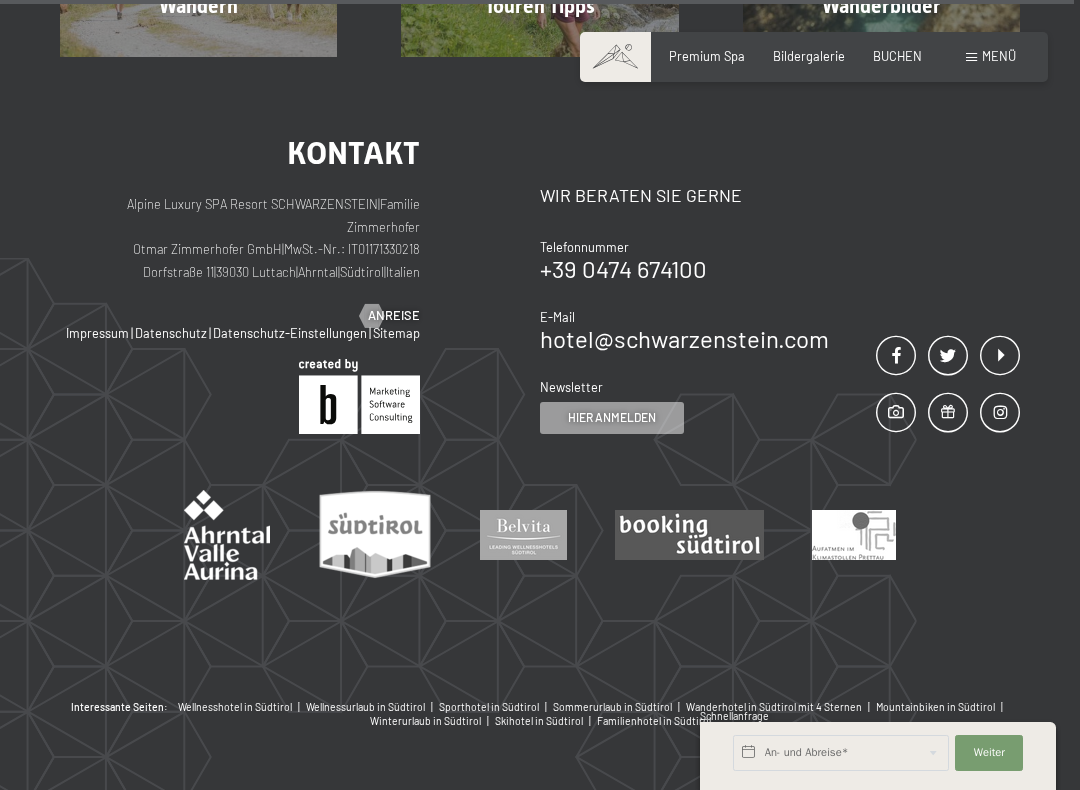 scroll, scrollTop: 5054, scrollLeft: 0, axis: vertical 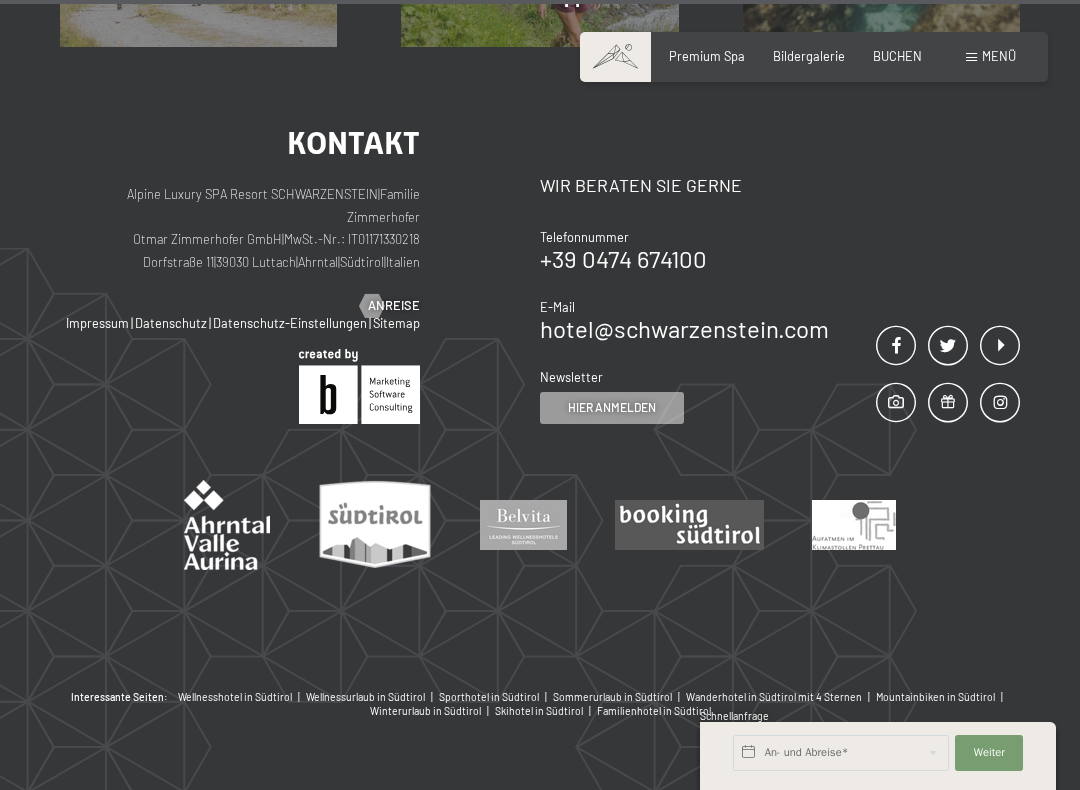 click on "Kontakt        Alpine Luxury SPA Resort SCHWARZENSTEIN  |  Familie [LAST]  Otmar Zimmerhofer GmbH  |  MwSt.-Nr.: IT01171330218  Dorfstraße 11  |  39030 Luttach  |  Ahrntal  |  Südtirol  |  Italien         Partner             Anreise                Impressum    |    Datenschutz    |    Datenschutz-Einstellungen    |    Sitemap    |                           Kontakt     Wir beraten Sie gerne           Telefonnummer        +39 0474 674100            E-Mail       hotel@ no-spam. schwarzenstein. no-spam. com             Newsletter       Hier anmelden                   Anrede Familie Herr Frau Vorname Nachname* E-Mail* Einwilligung Marketing*   Der Unterfertigte, der die  Aufklärung laut Link  *Pflichtfelder Absenden Honeypot           schließen" at bounding box center [540, 368] 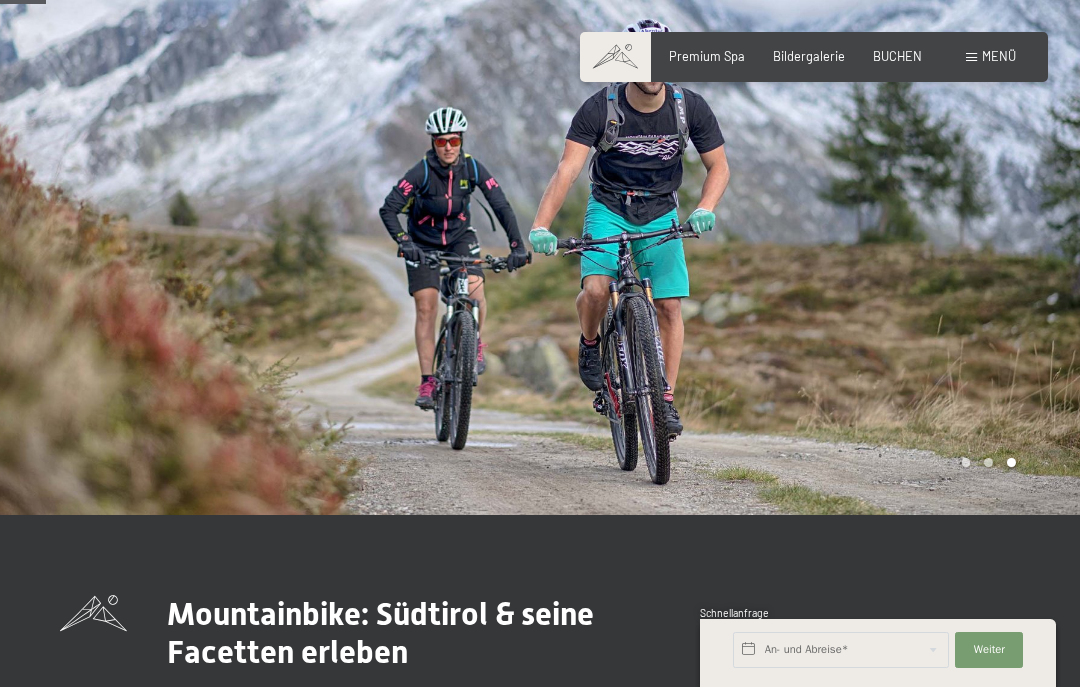 scroll, scrollTop: 0, scrollLeft: 0, axis: both 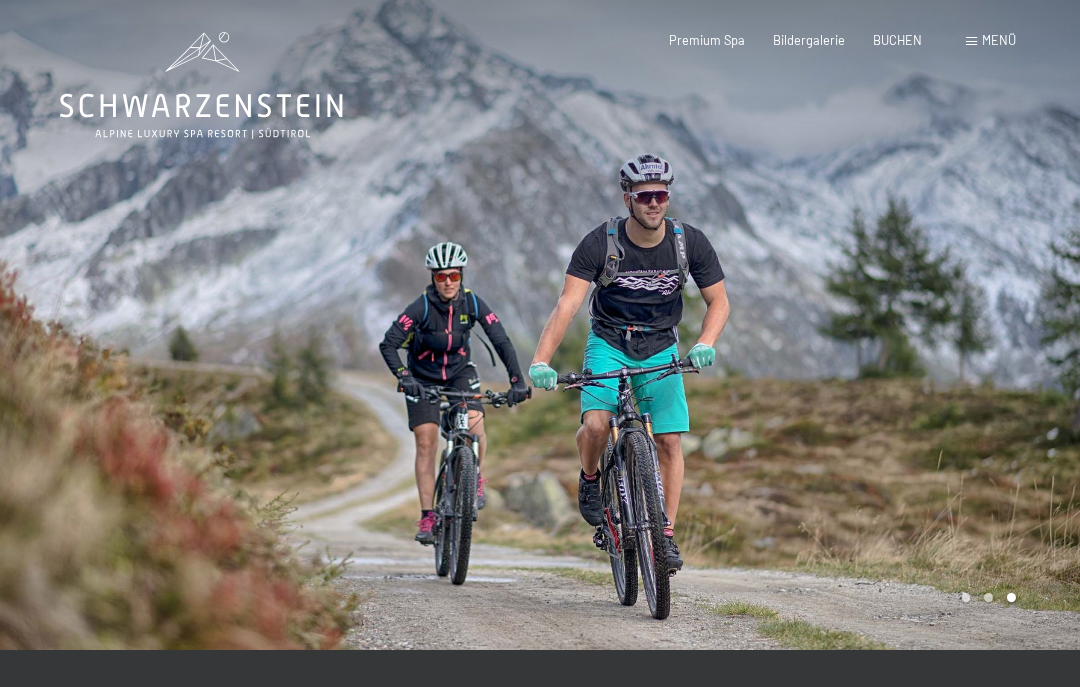 click on "Menü" at bounding box center [999, 40] 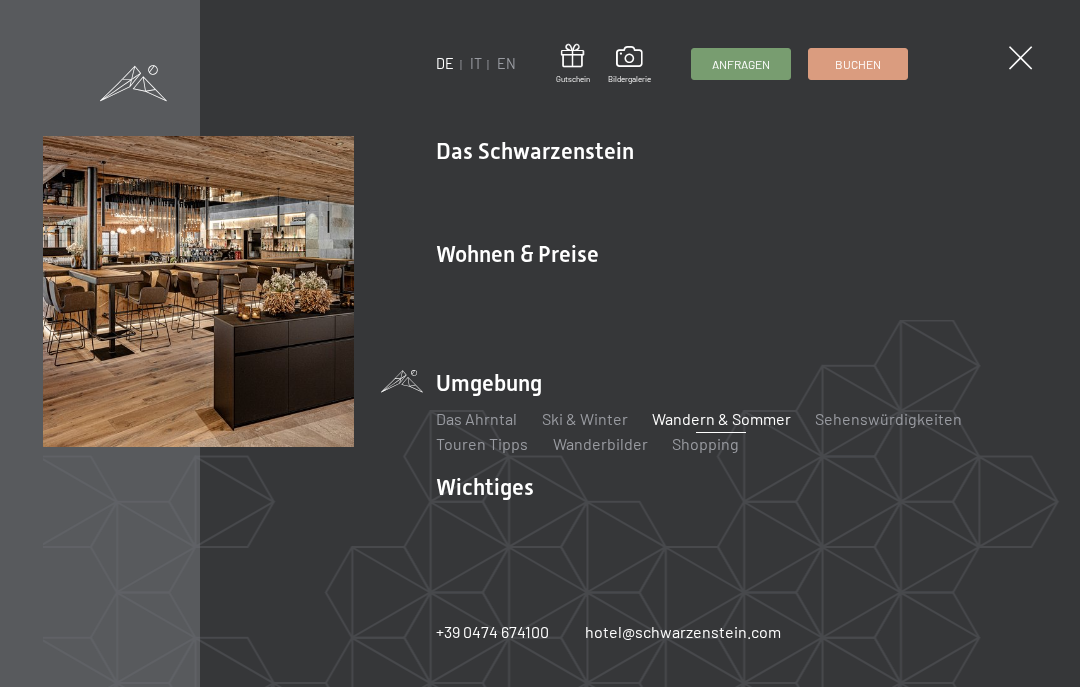 click at bounding box center [1020, 57] 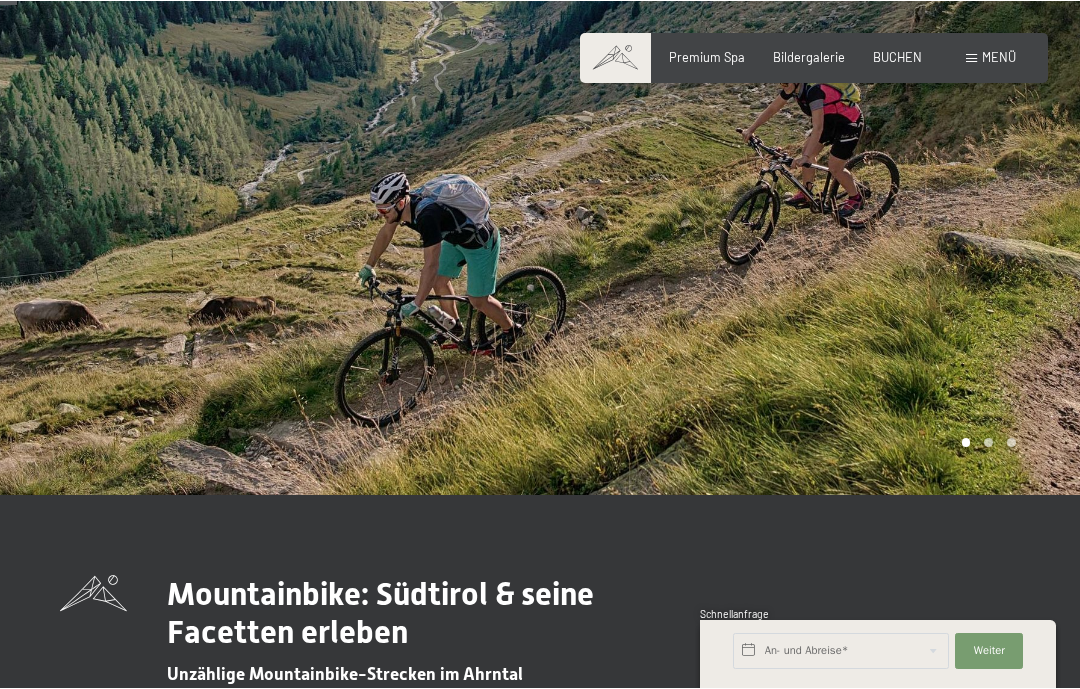 scroll, scrollTop: 0, scrollLeft: 0, axis: both 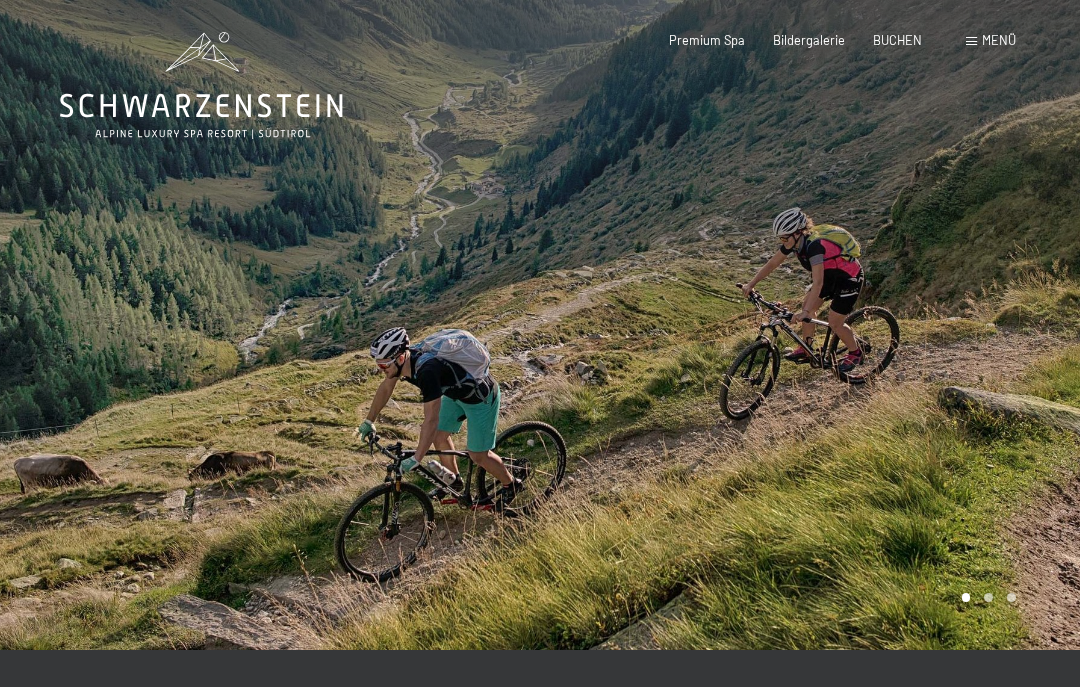click on "Menü" at bounding box center [999, 40] 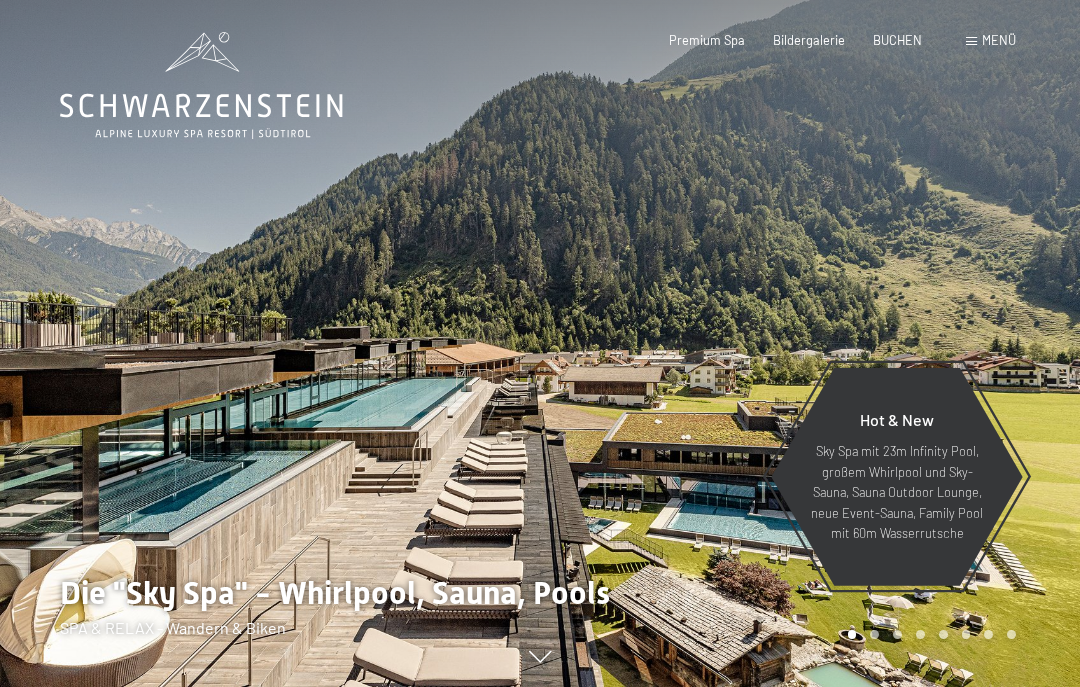 scroll, scrollTop: 0, scrollLeft: 0, axis: both 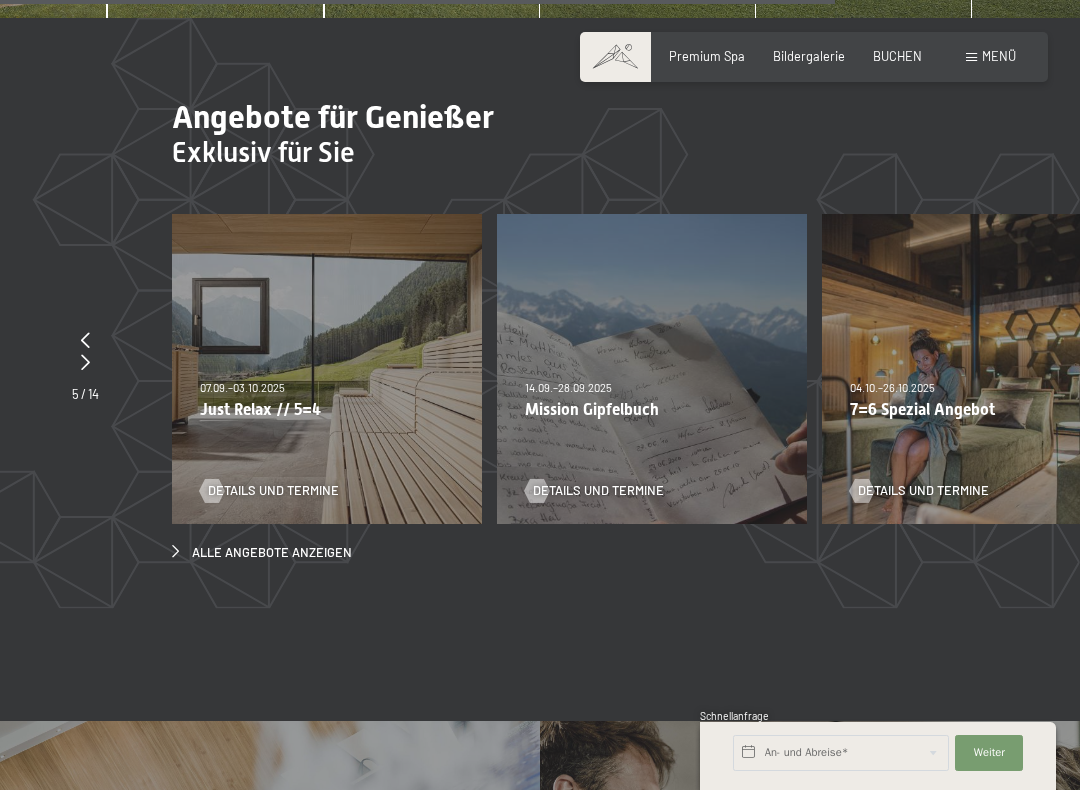 click on "Details und Termine" at bounding box center (598, 491) 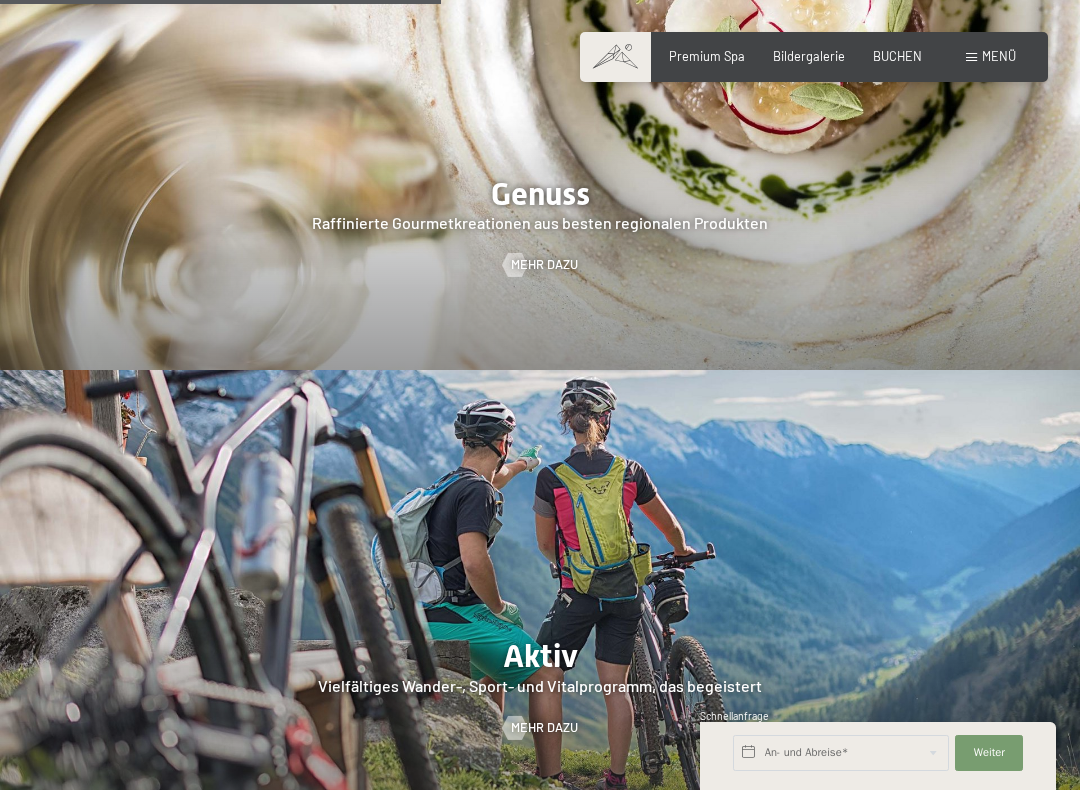 scroll, scrollTop: 2806, scrollLeft: 0, axis: vertical 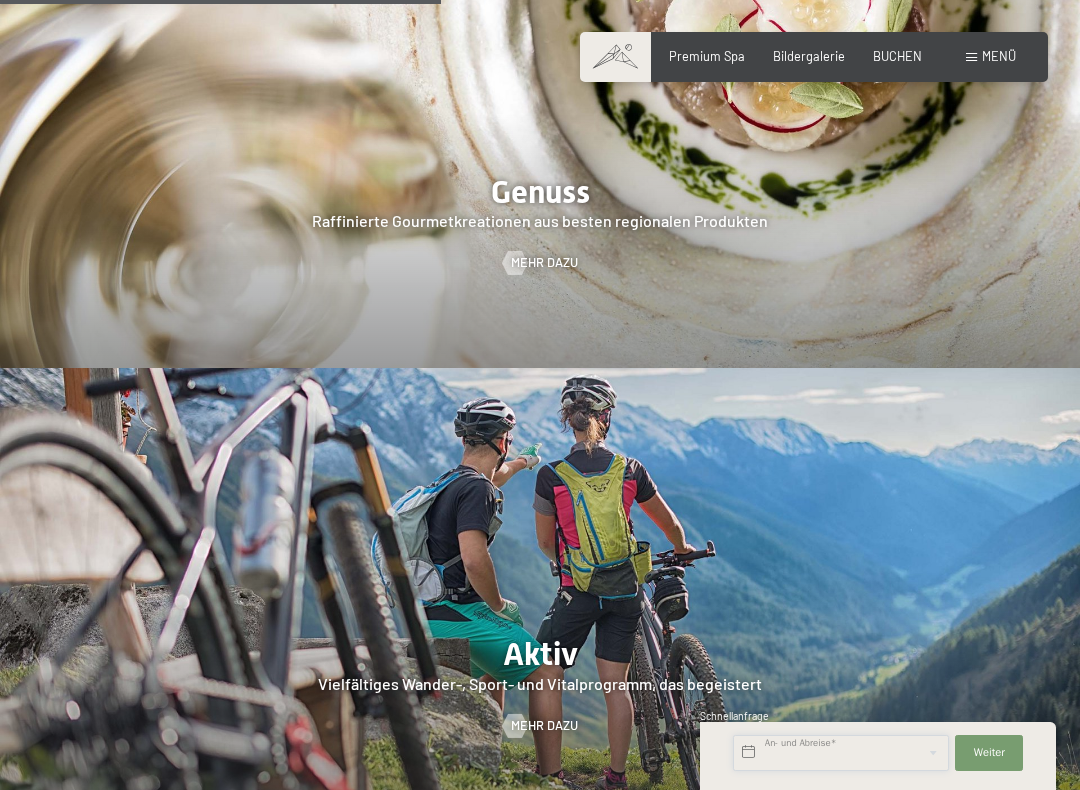 click at bounding box center (841, 753) 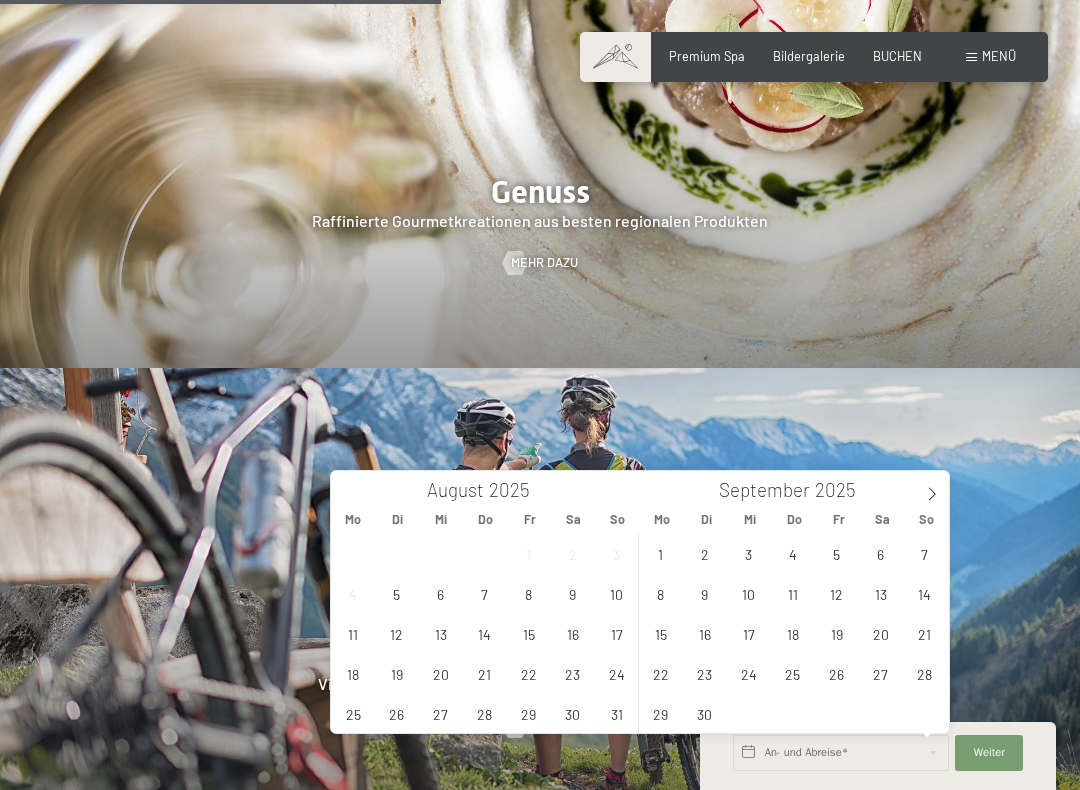 click 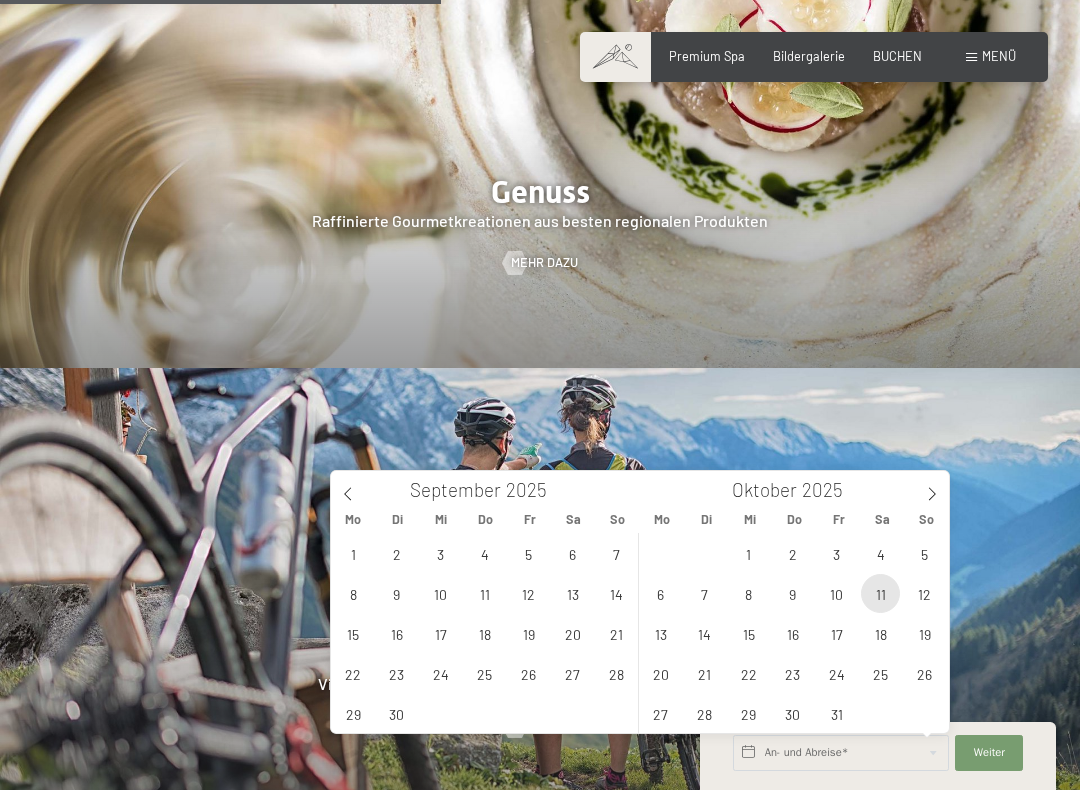 click on "11" at bounding box center [880, 593] 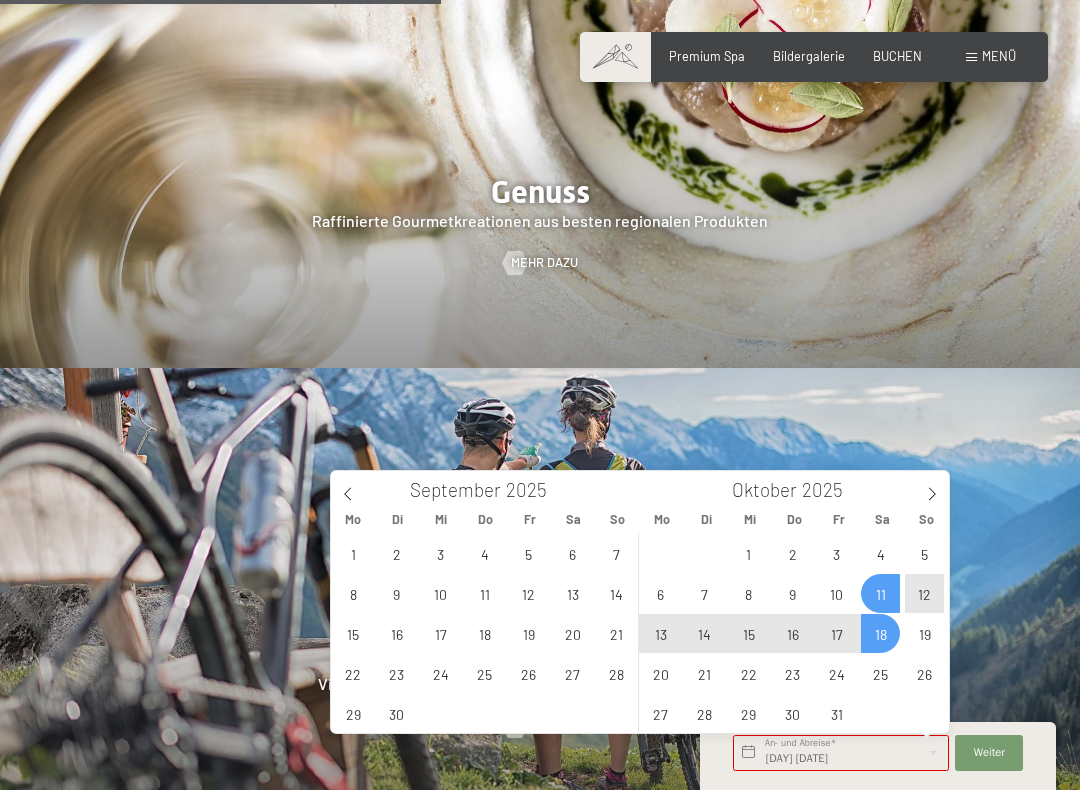 click on "18" at bounding box center (880, 633) 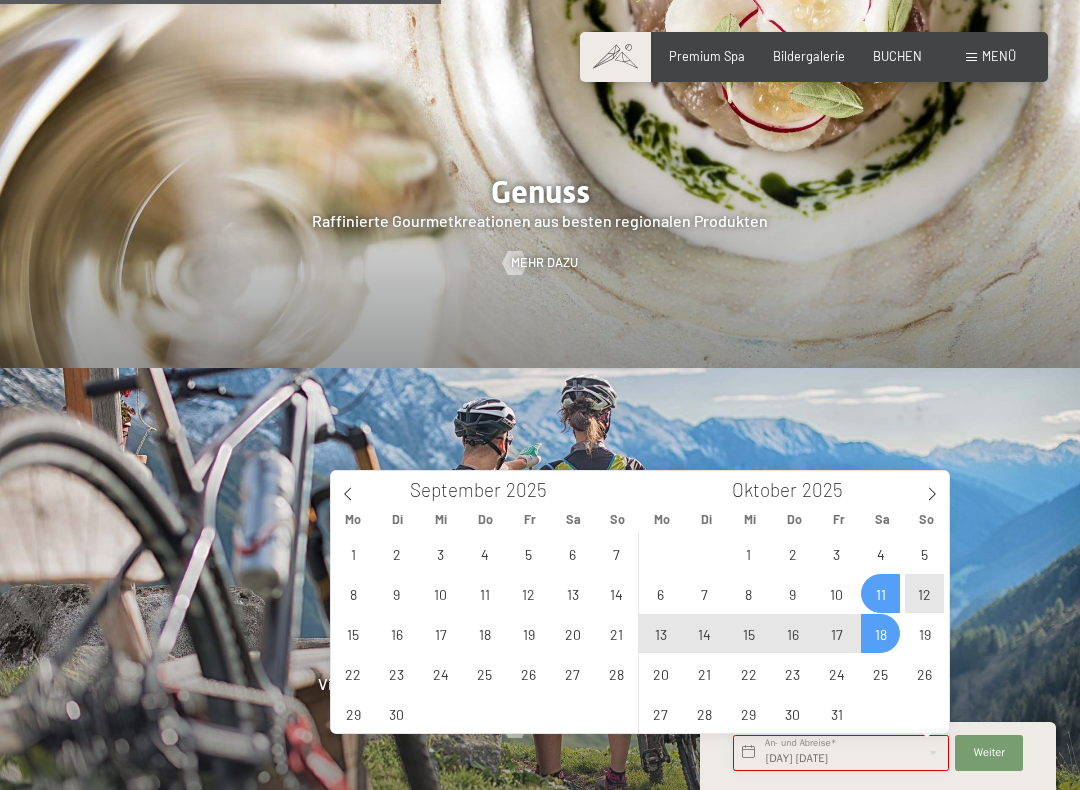 type on "Sa. 11.10.2025 - Sa. 18.10.2025" 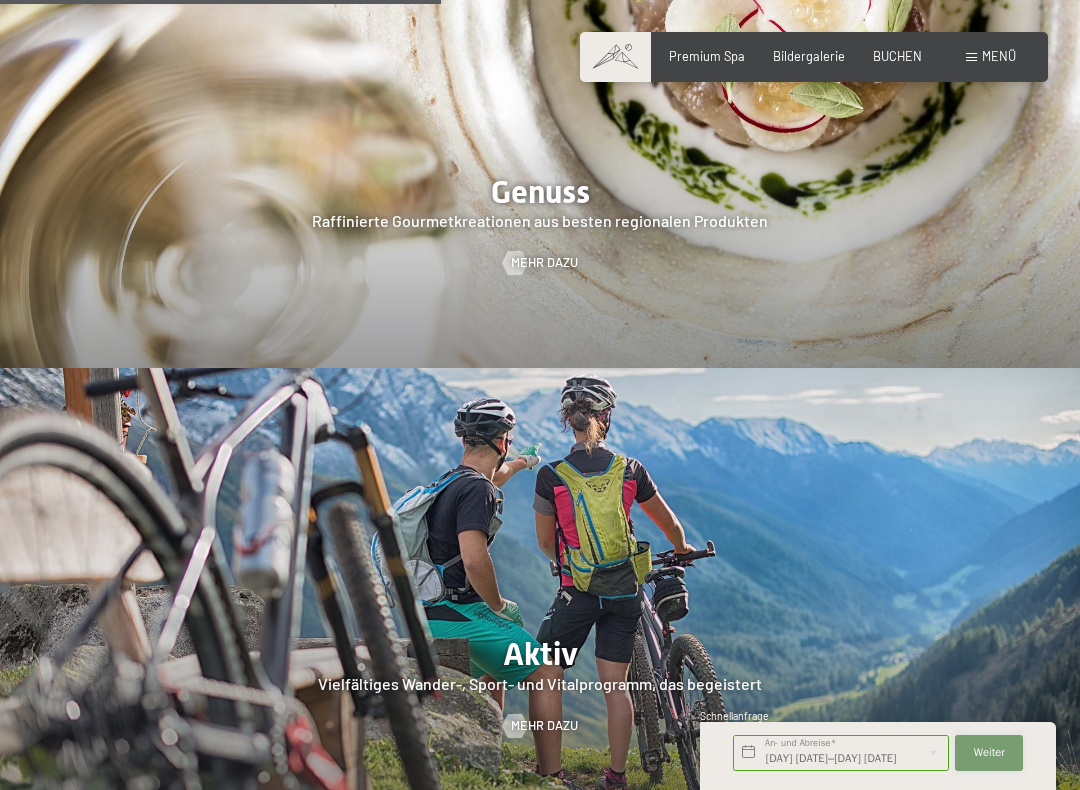 click on "Weiter" at bounding box center [989, 753] 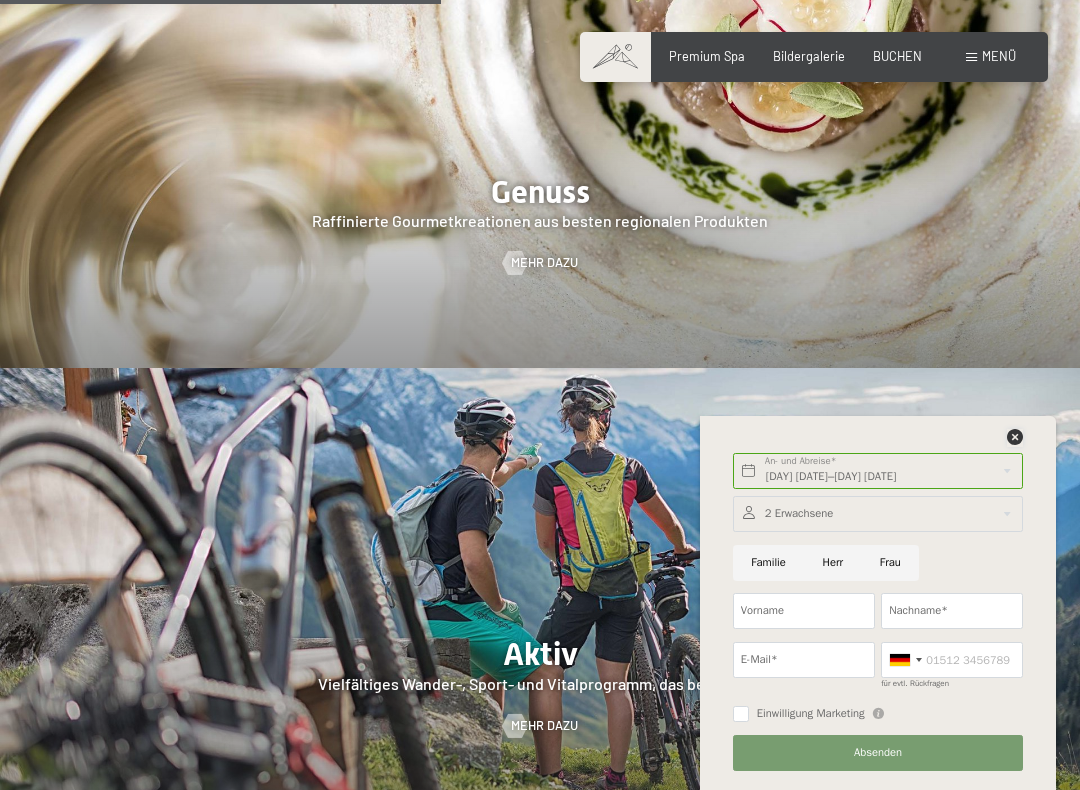click at bounding box center (1015, 437) 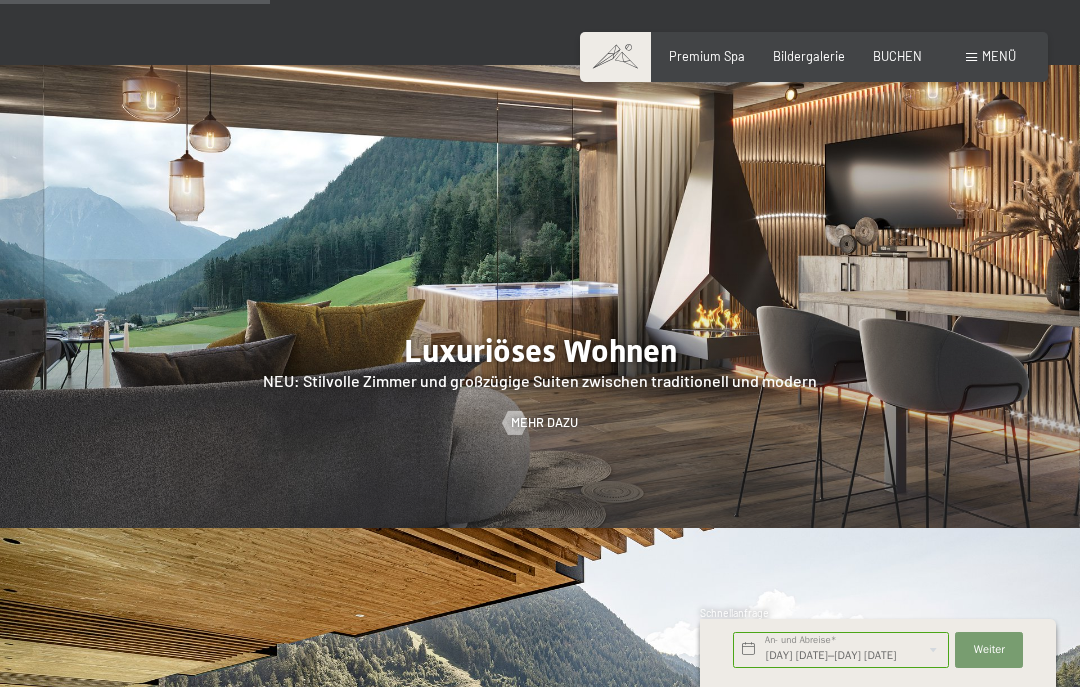 scroll, scrollTop: 1589, scrollLeft: 0, axis: vertical 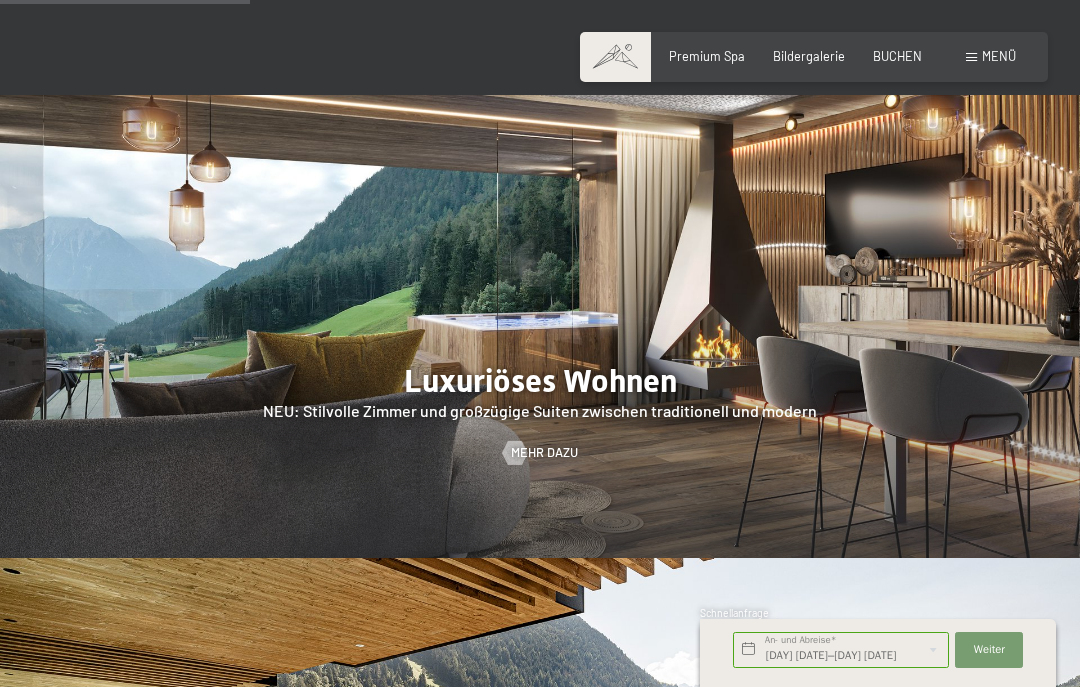 click on "BUCHEN" at bounding box center (897, 56) 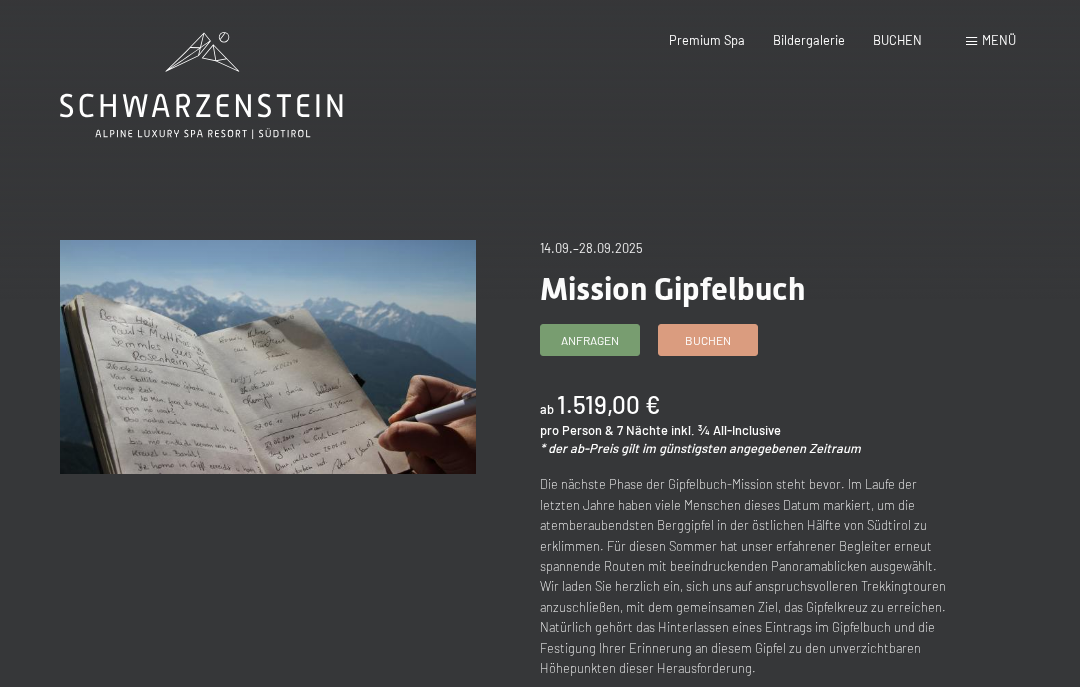 scroll, scrollTop: 0, scrollLeft: 0, axis: both 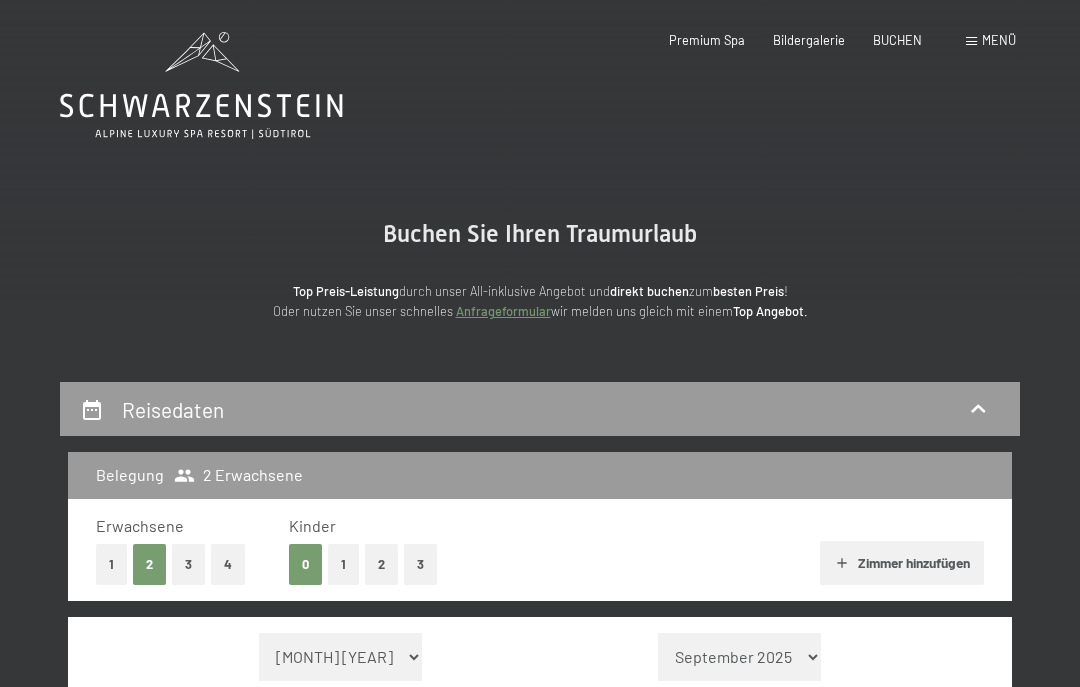 click on "3" at bounding box center (188, 564) 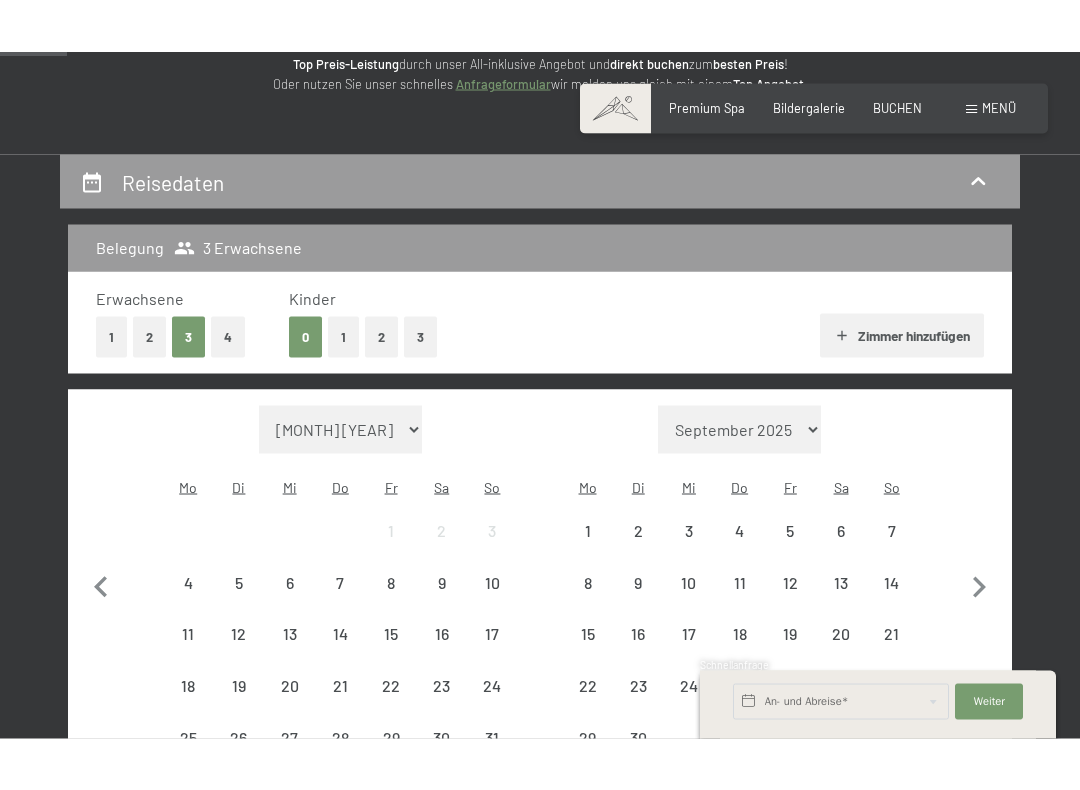 scroll, scrollTop: 294, scrollLeft: 0, axis: vertical 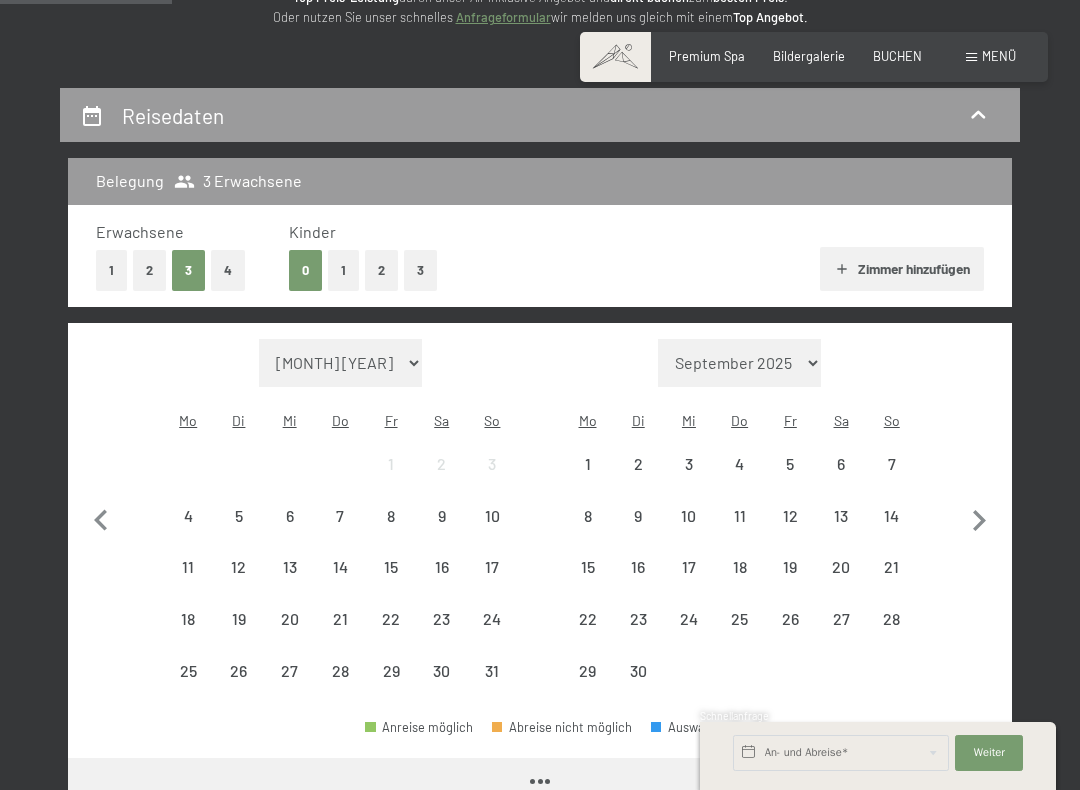 click 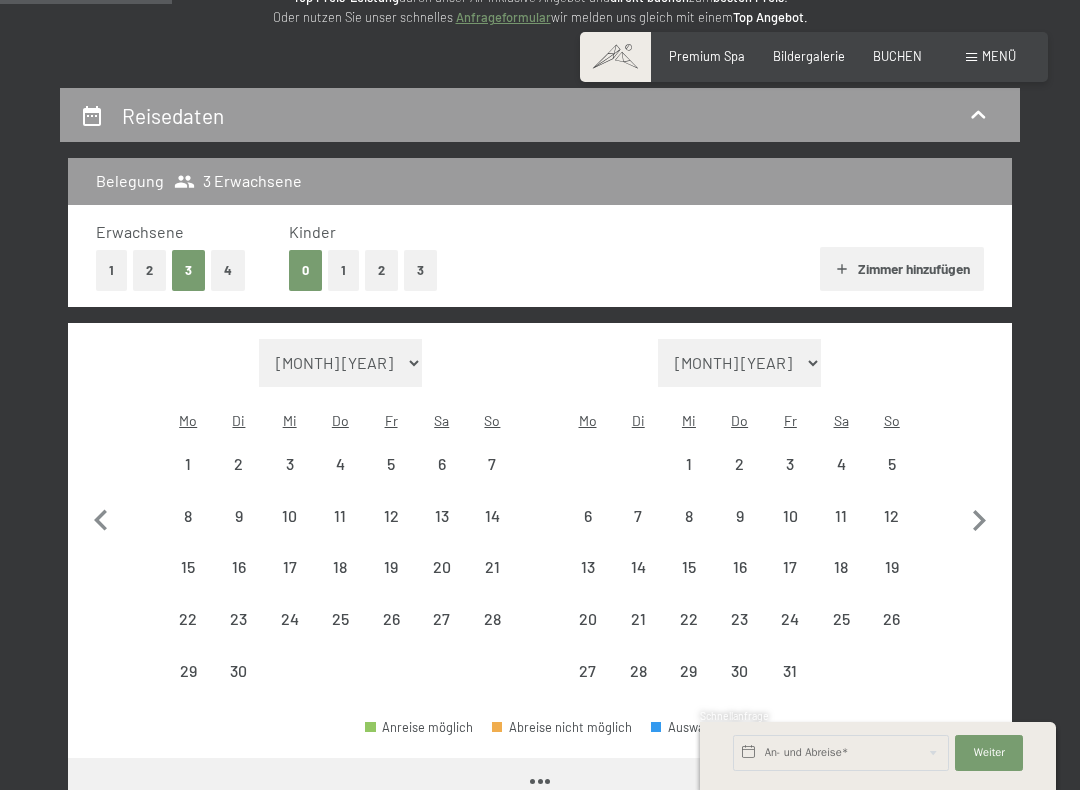 click 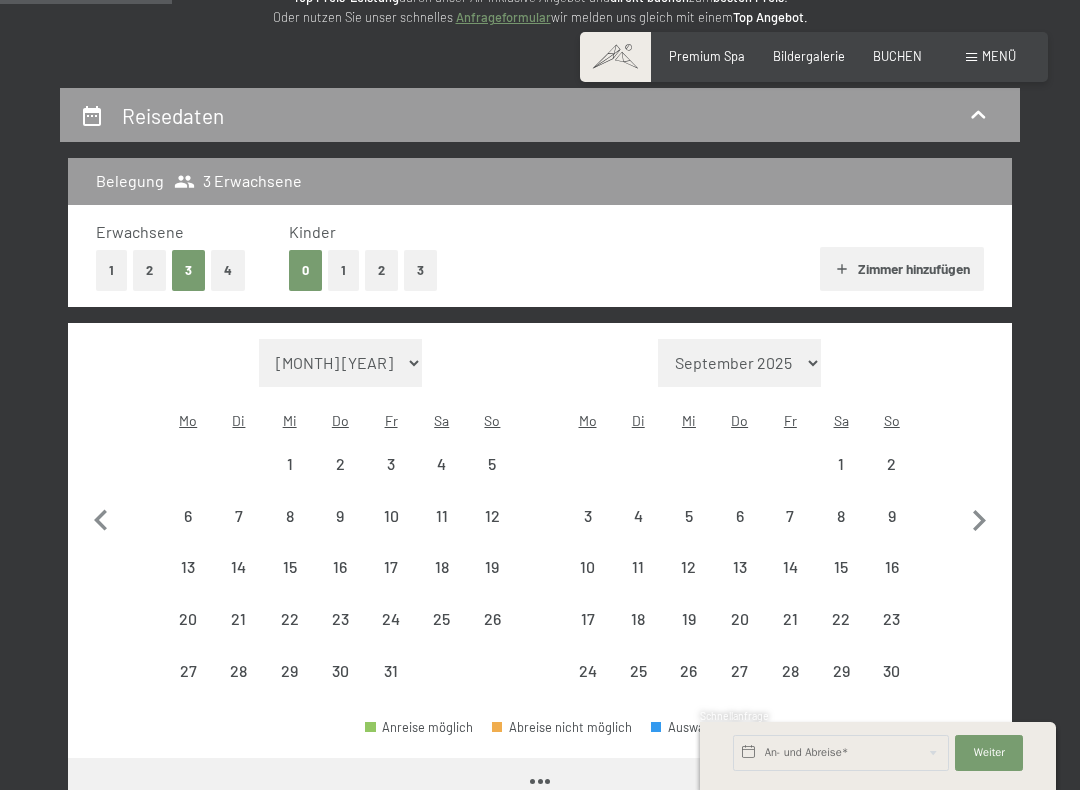 select on "2025-10-01" 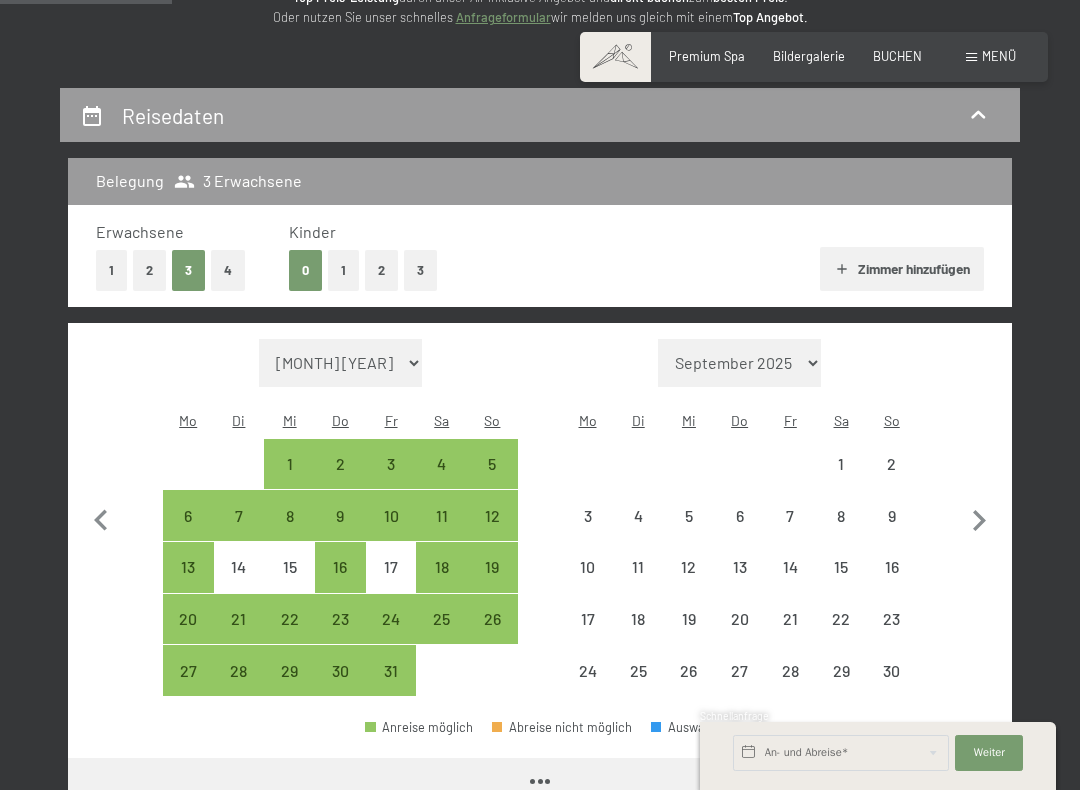 select on "2025-10-01" 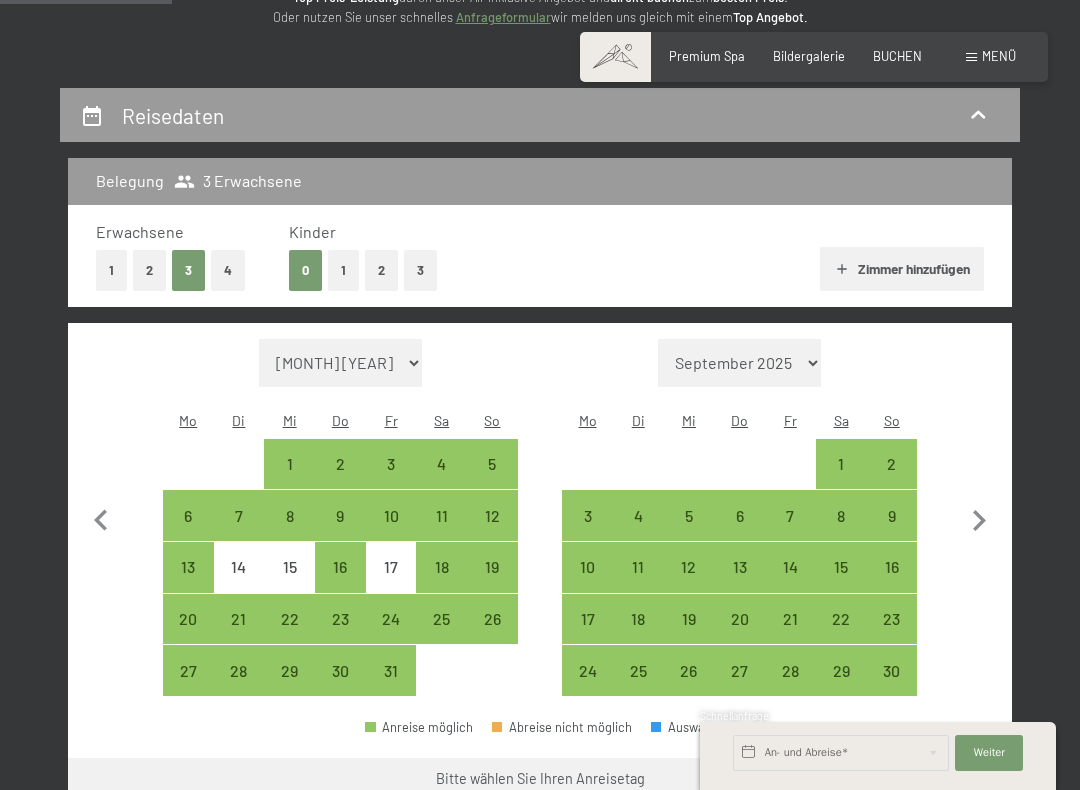 click on "11" at bounding box center (441, 531) 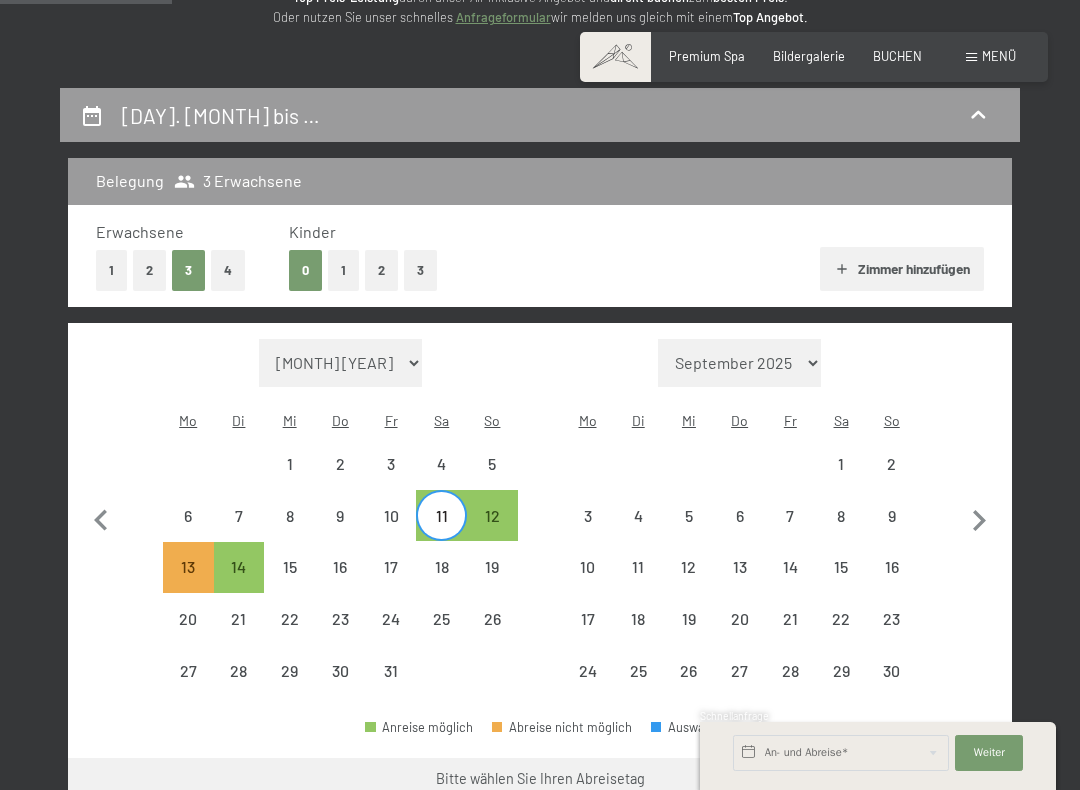 click on "18" at bounding box center [441, 582] 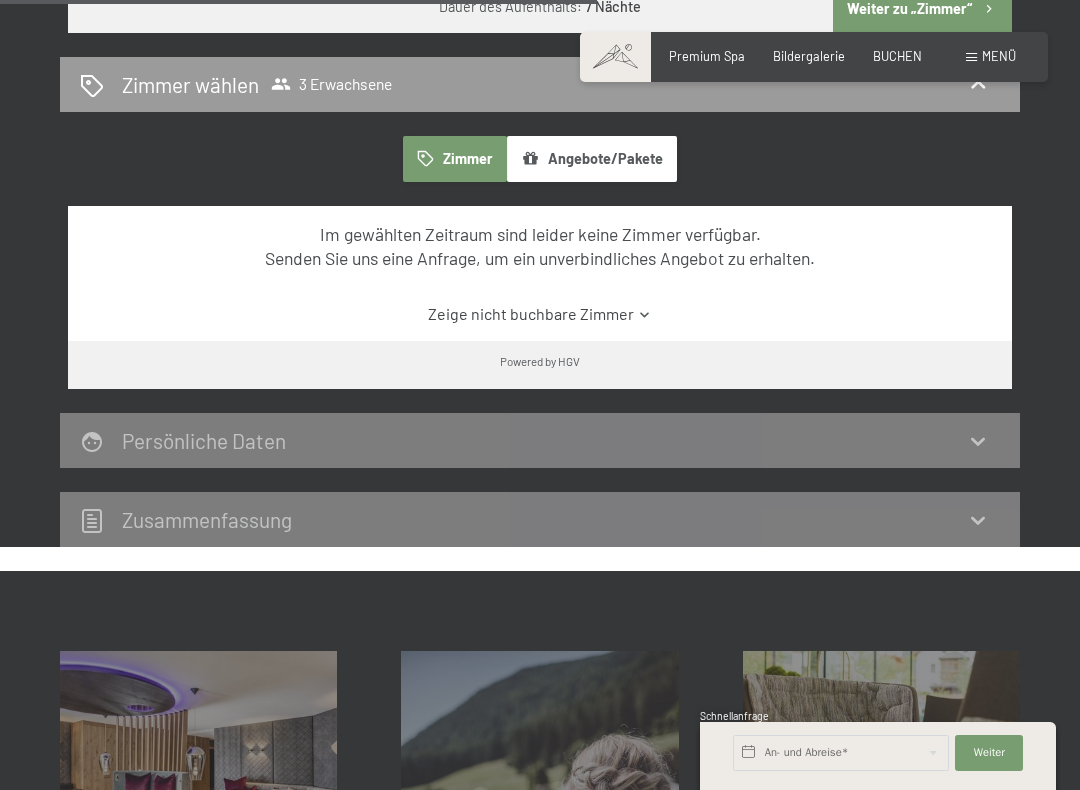 scroll, scrollTop: 1114, scrollLeft: 0, axis: vertical 